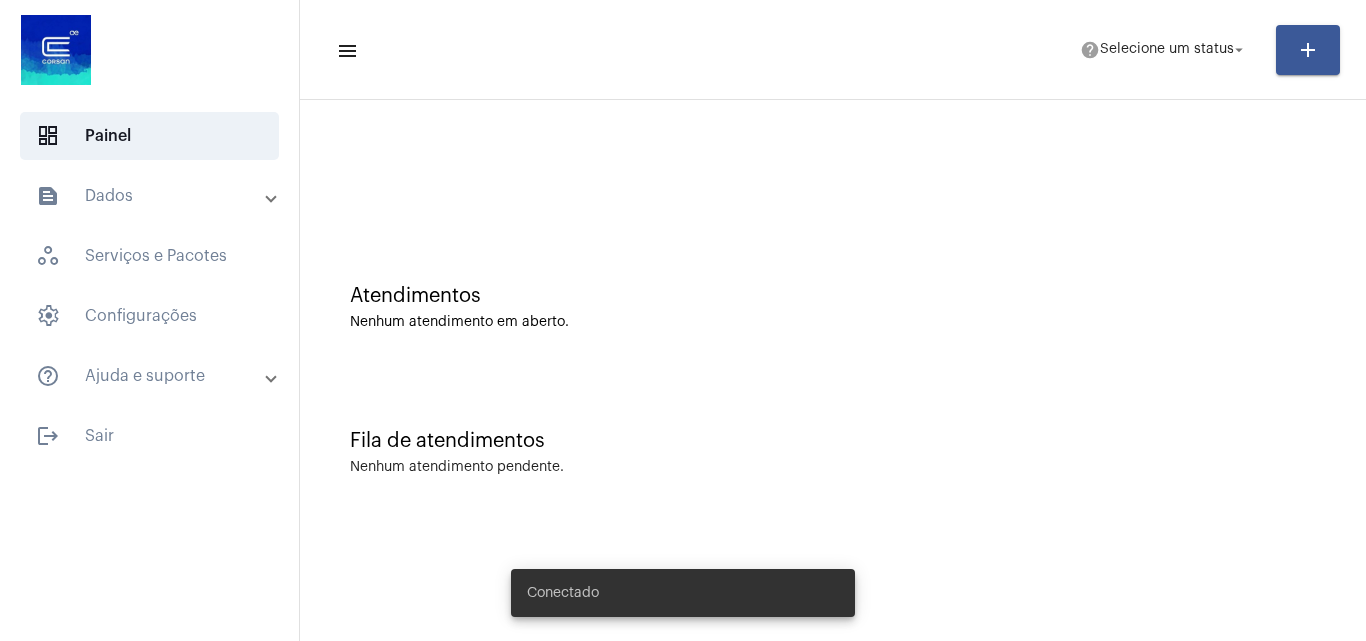 scroll, scrollTop: 0, scrollLeft: 0, axis: both 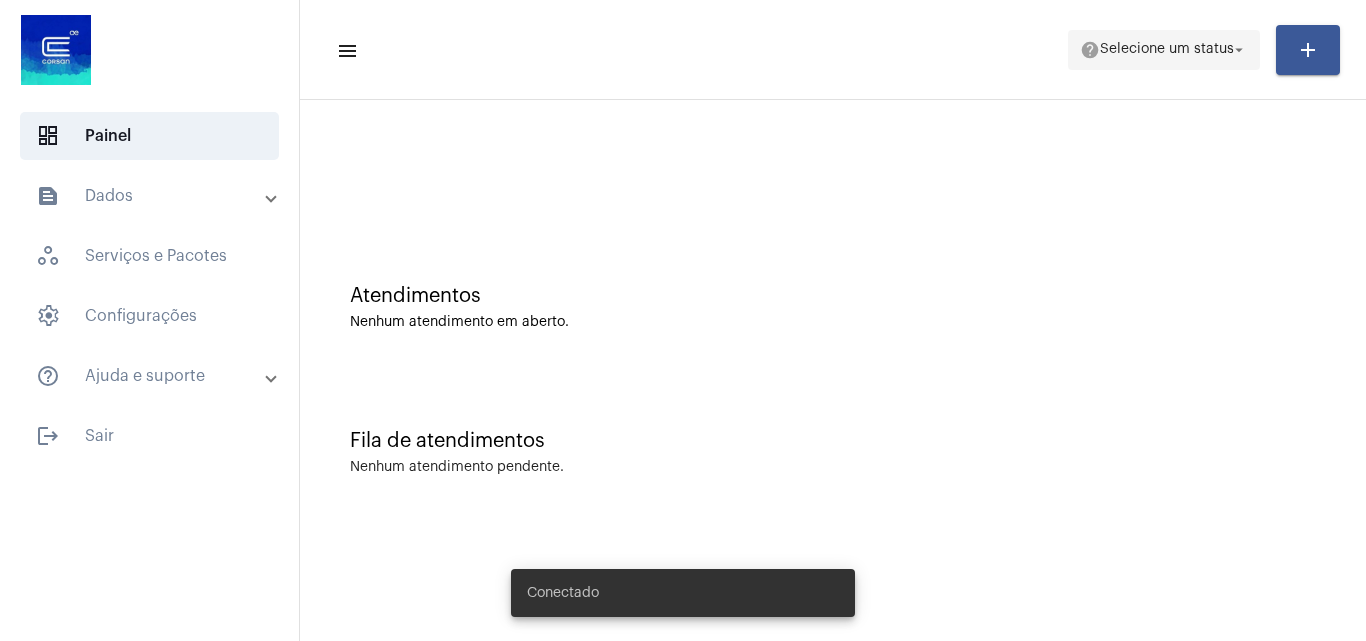 click on "help  Selecione um status arrow_drop_down" 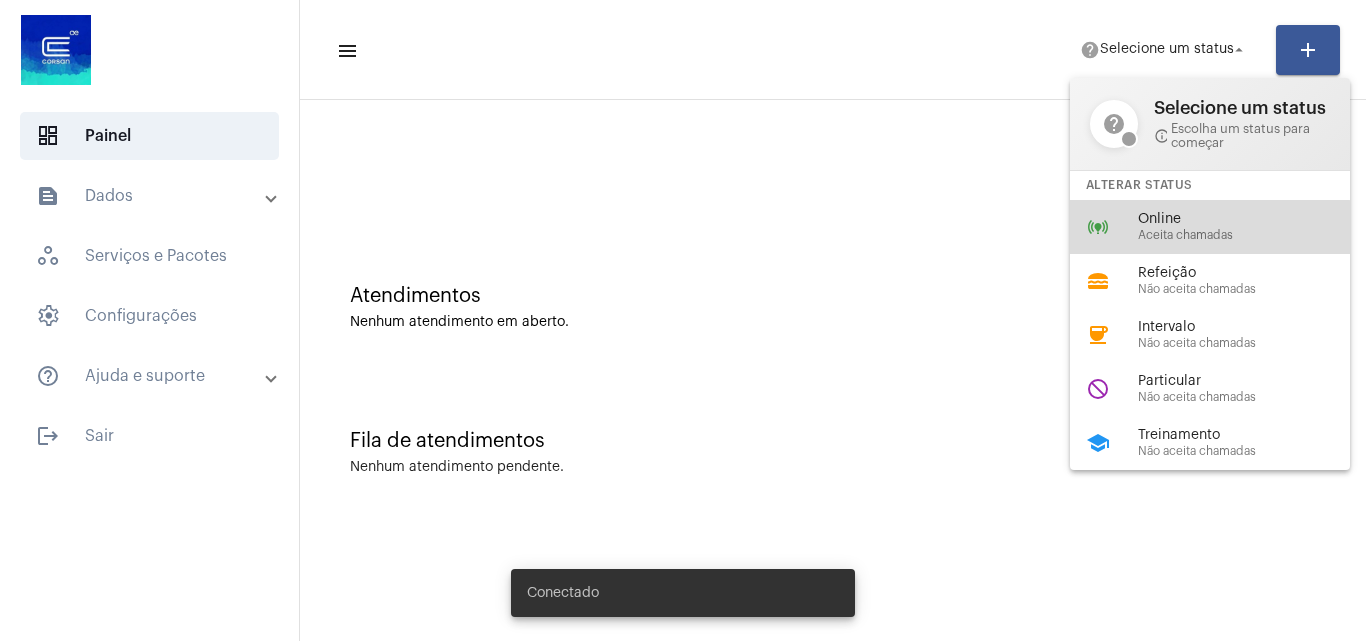click on "Aceita chamadas" at bounding box center [1252, 235] 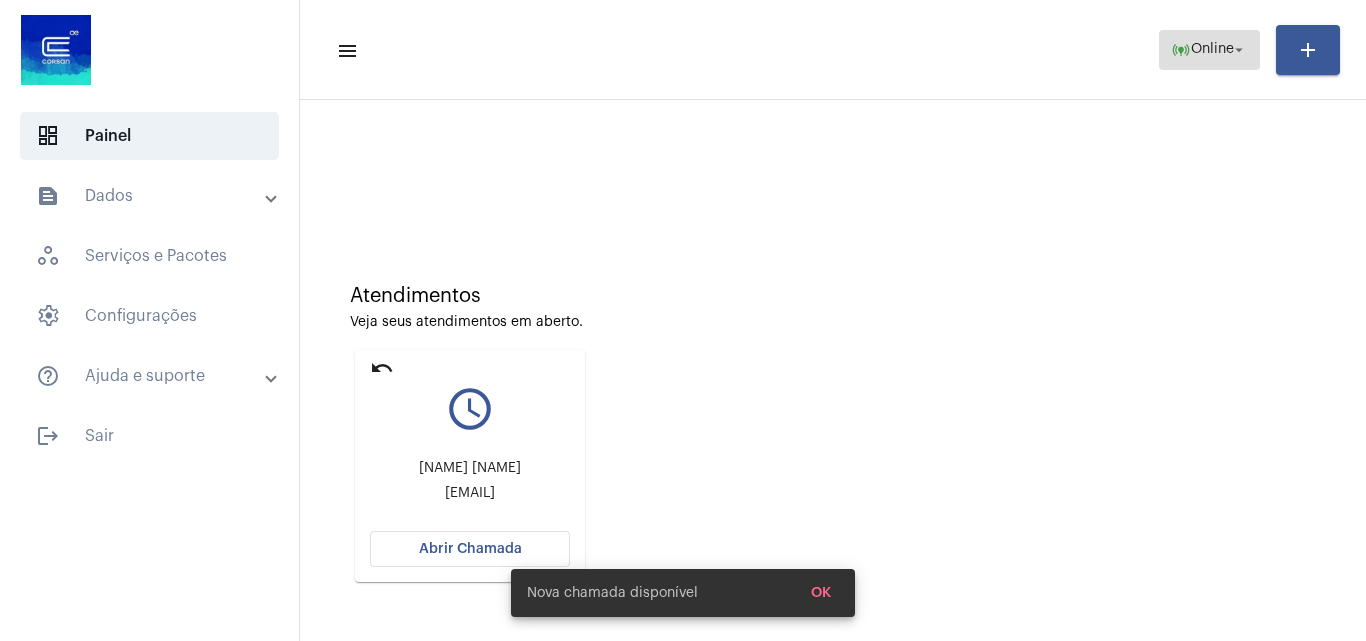 click on "online_prediction  Online arrow_drop_down" 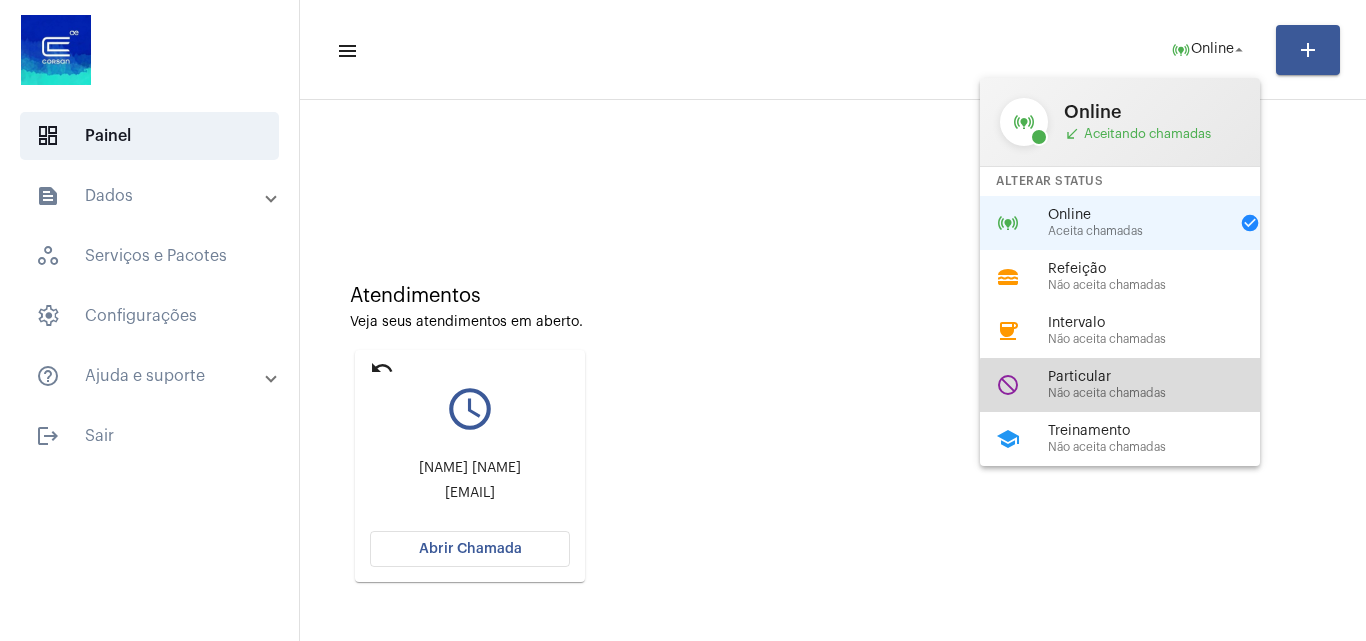 click on "Não aceita chamadas" at bounding box center (1162, 393) 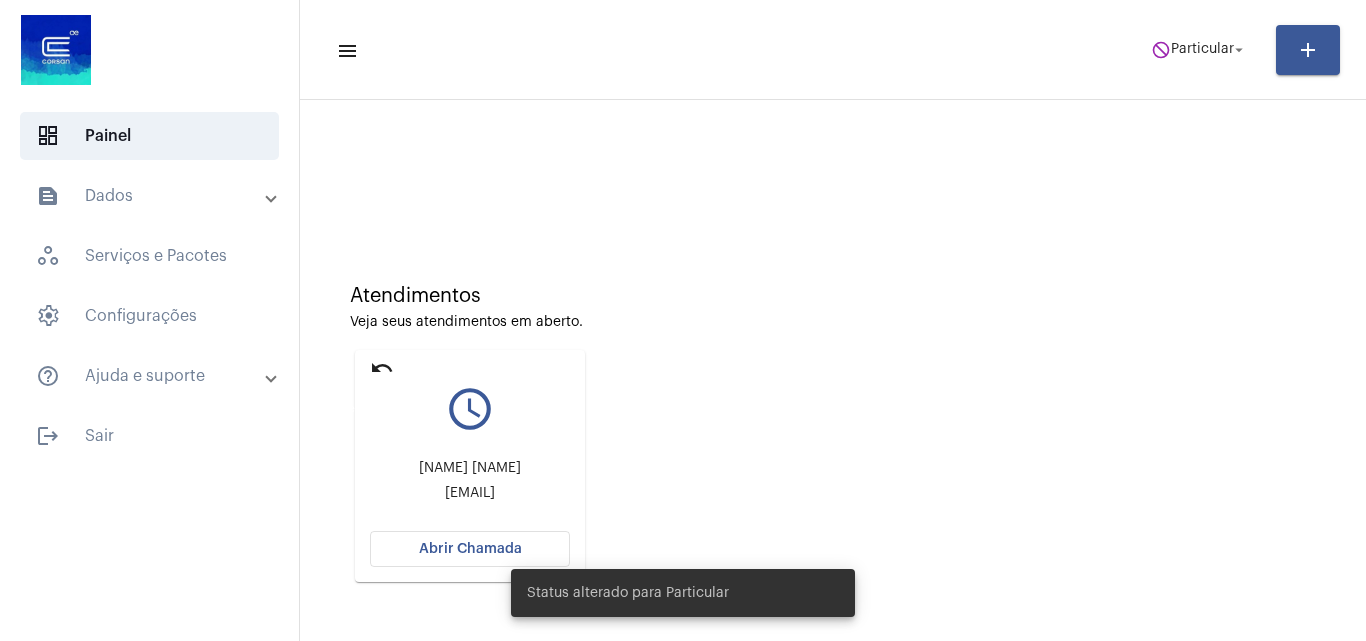 click on "undo" 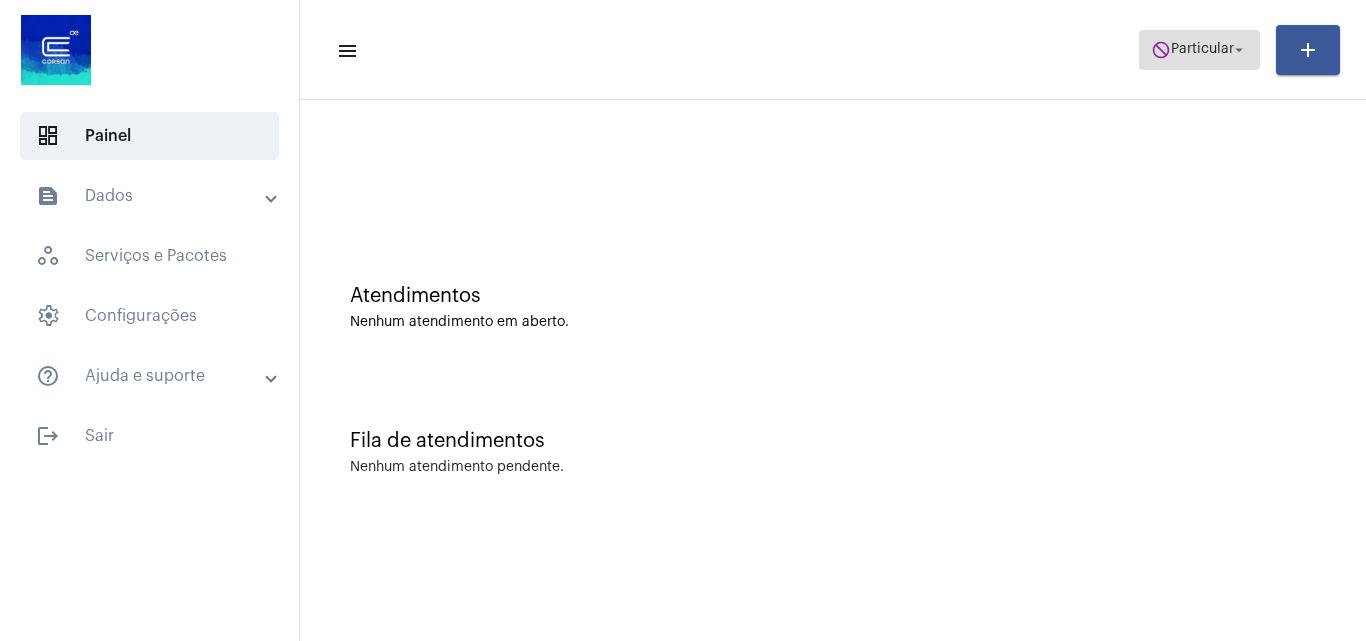 click on "do_not_disturb  Particular arrow_drop_down" 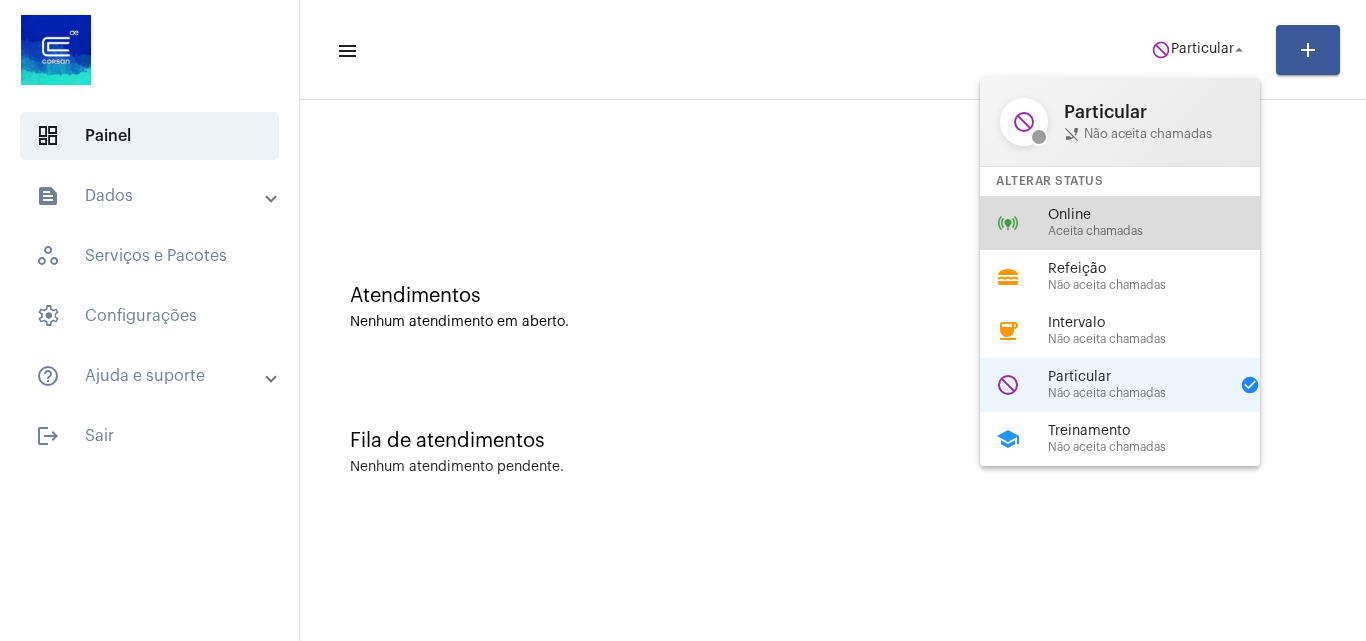 click on "online_prediction  Online Aceita chamadas" at bounding box center [1136, 223] 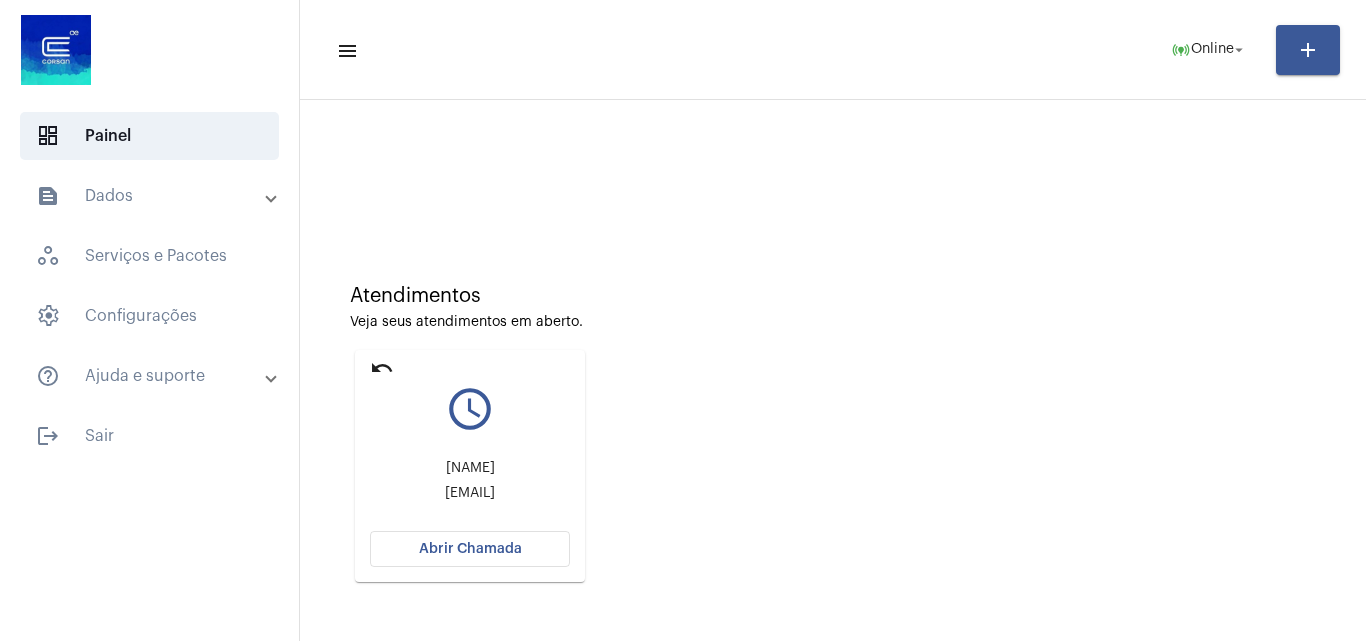 click on "Abrir Chamada" 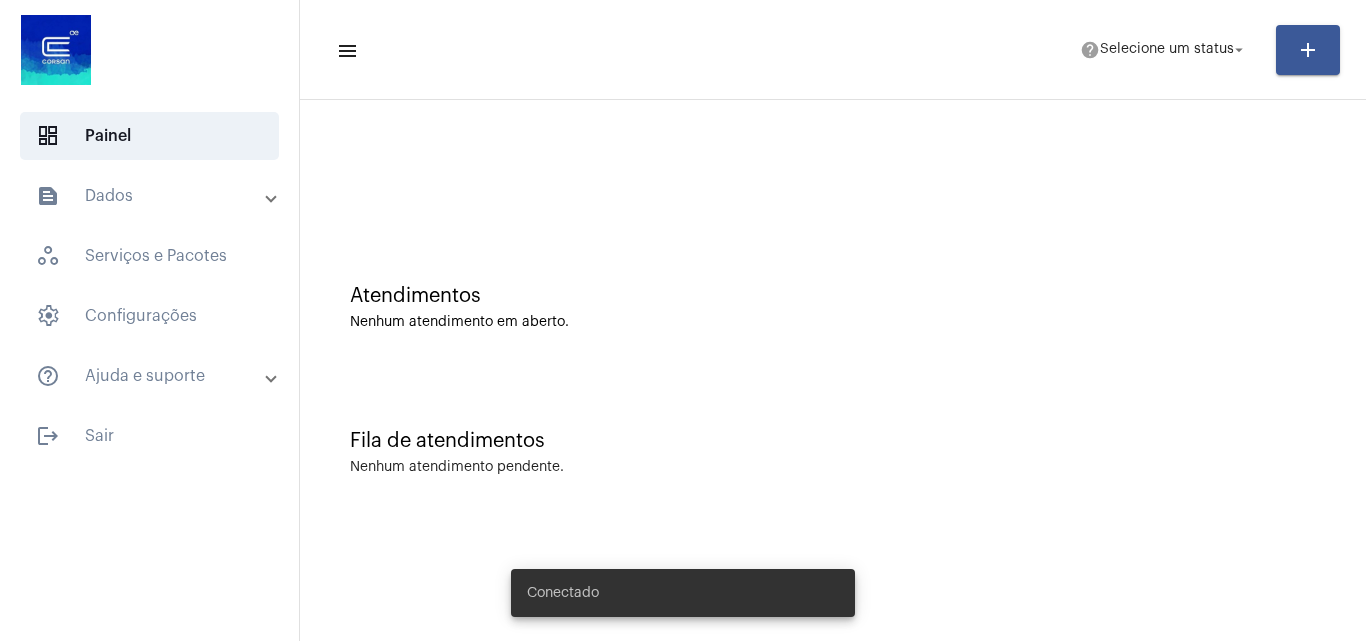 scroll, scrollTop: 0, scrollLeft: 0, axis: both 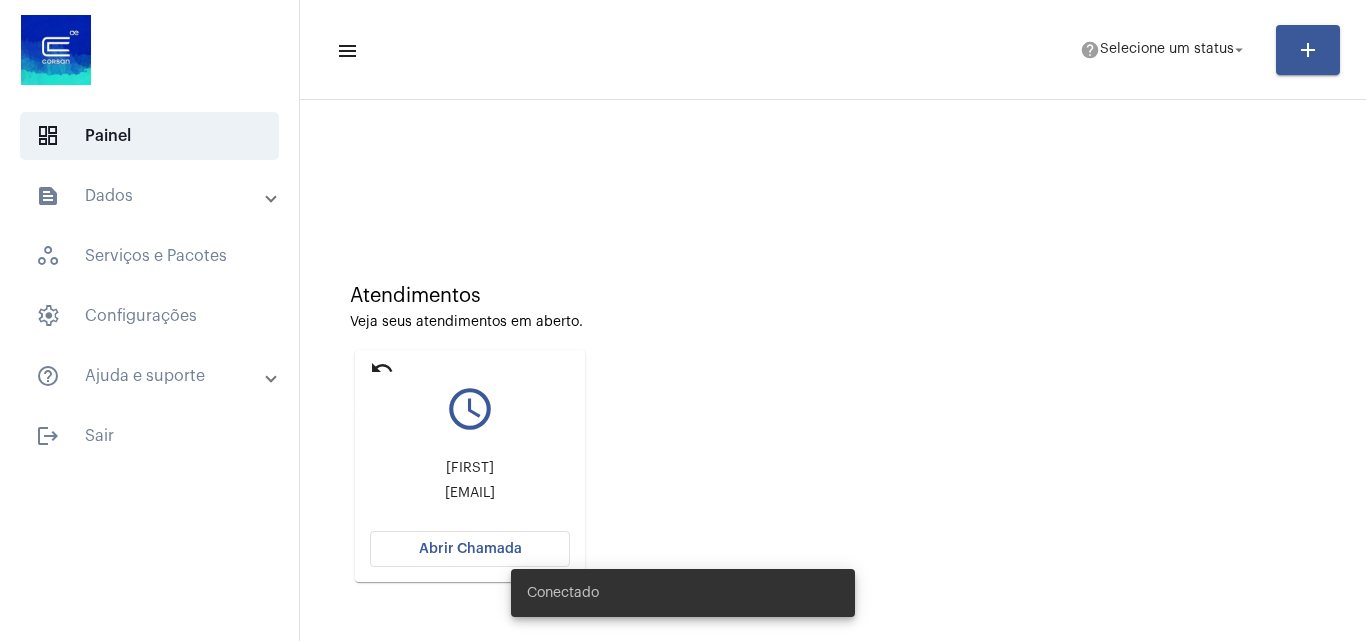click on "undo" 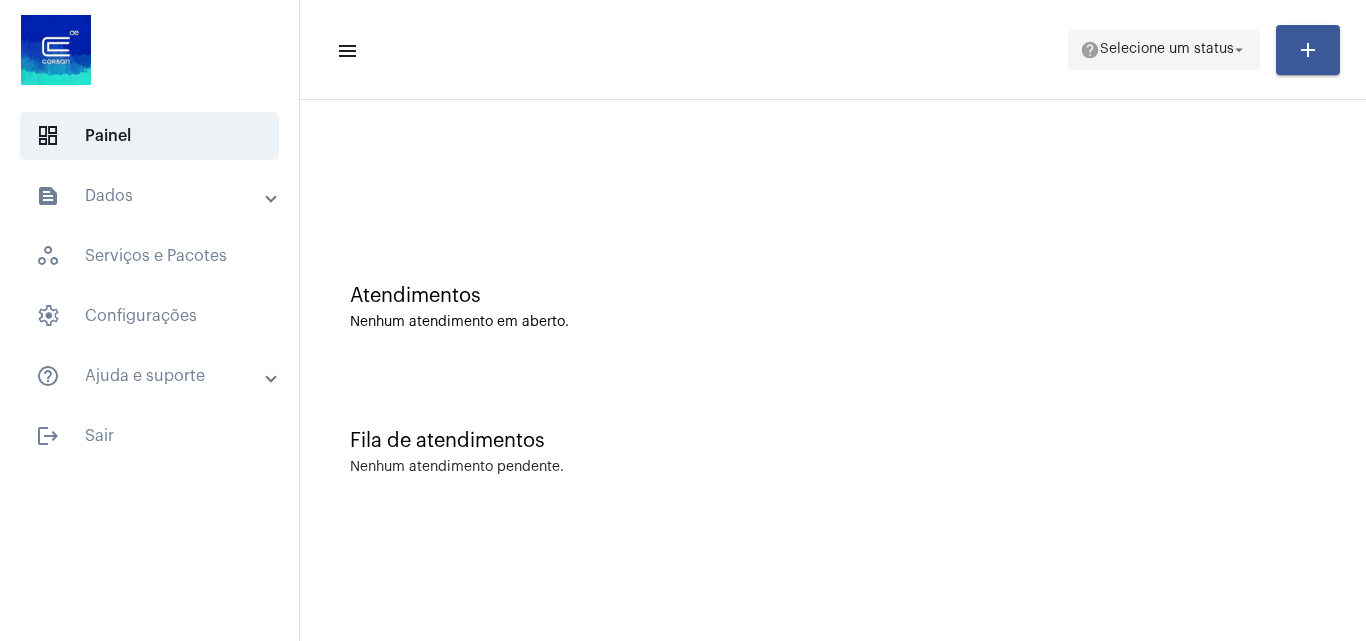 click on "Selecione um status" 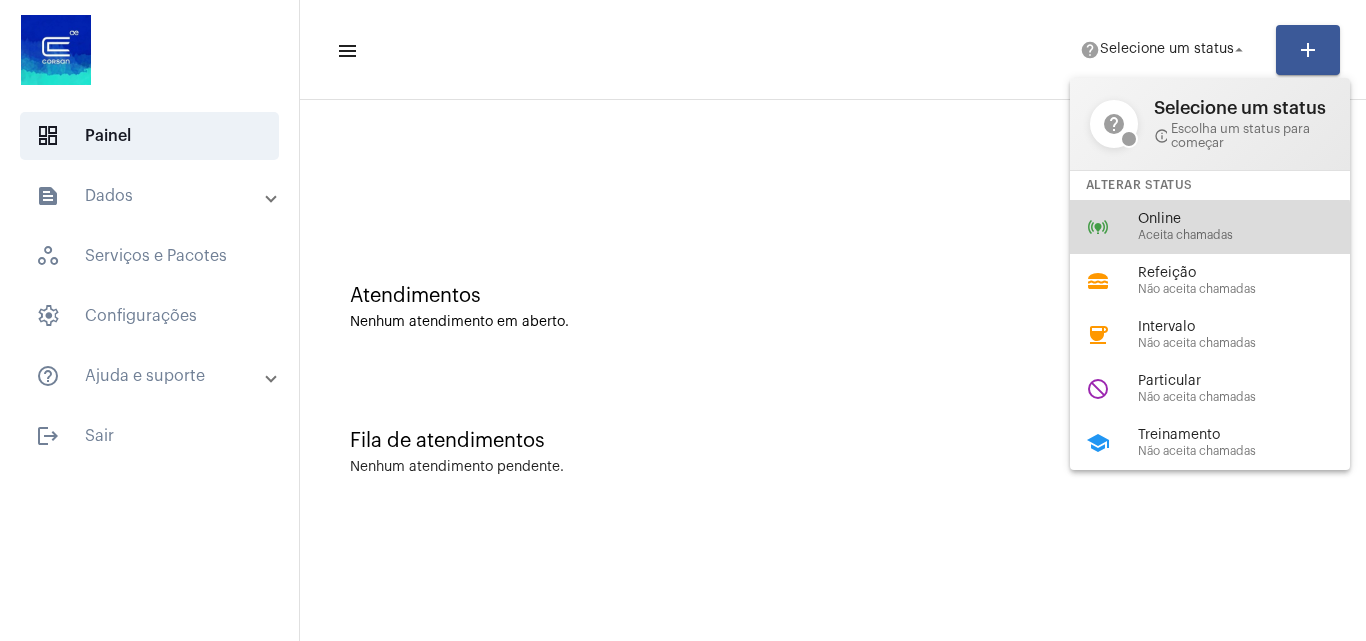 click on "Aceita chamadas" at bounding box center [1252, 235] 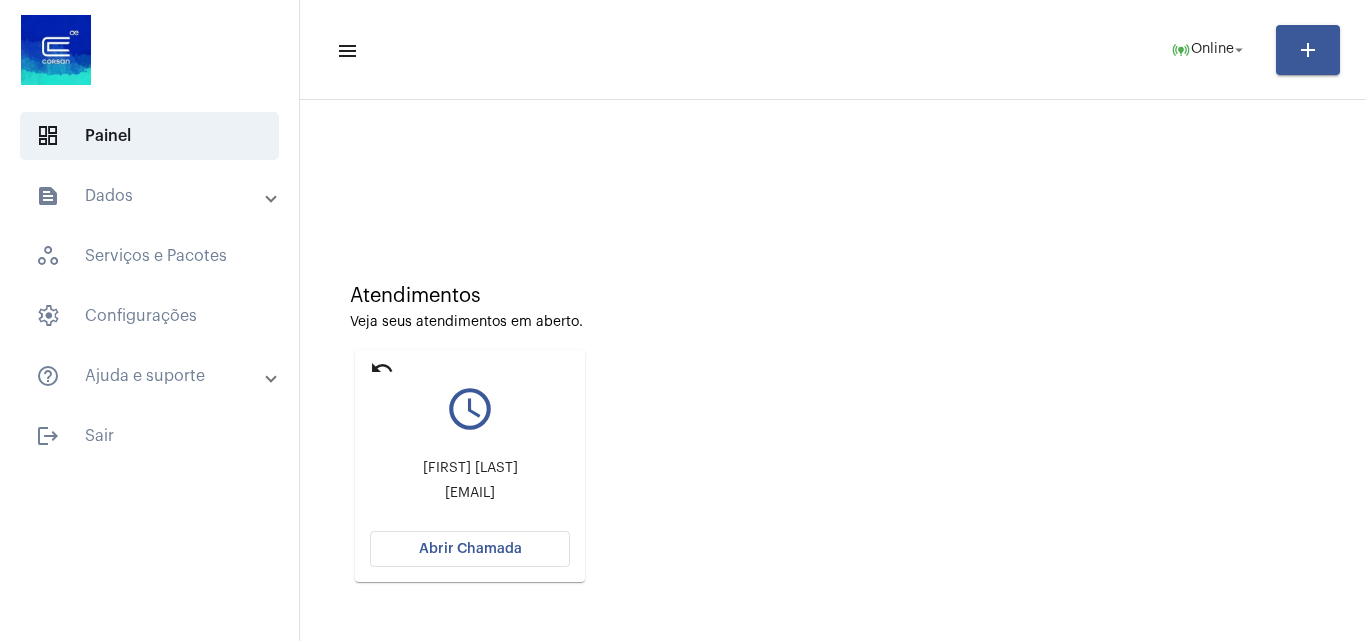 click on "Abrir Chamada" 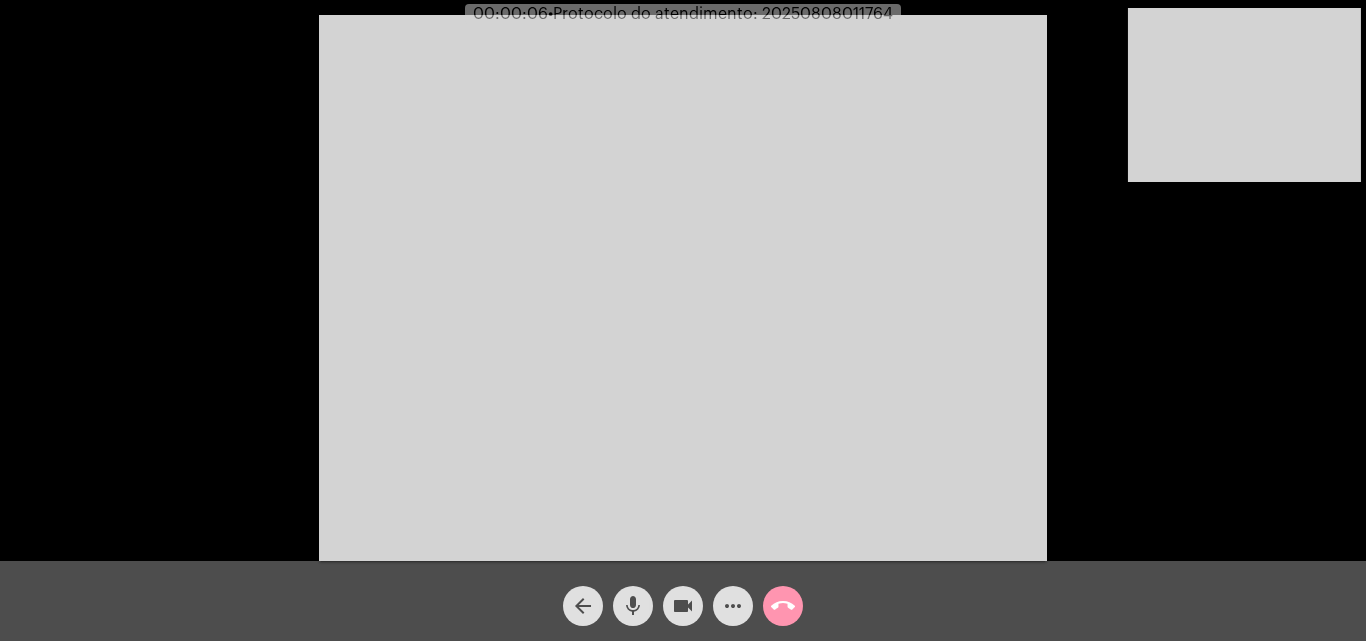 click on "mic" 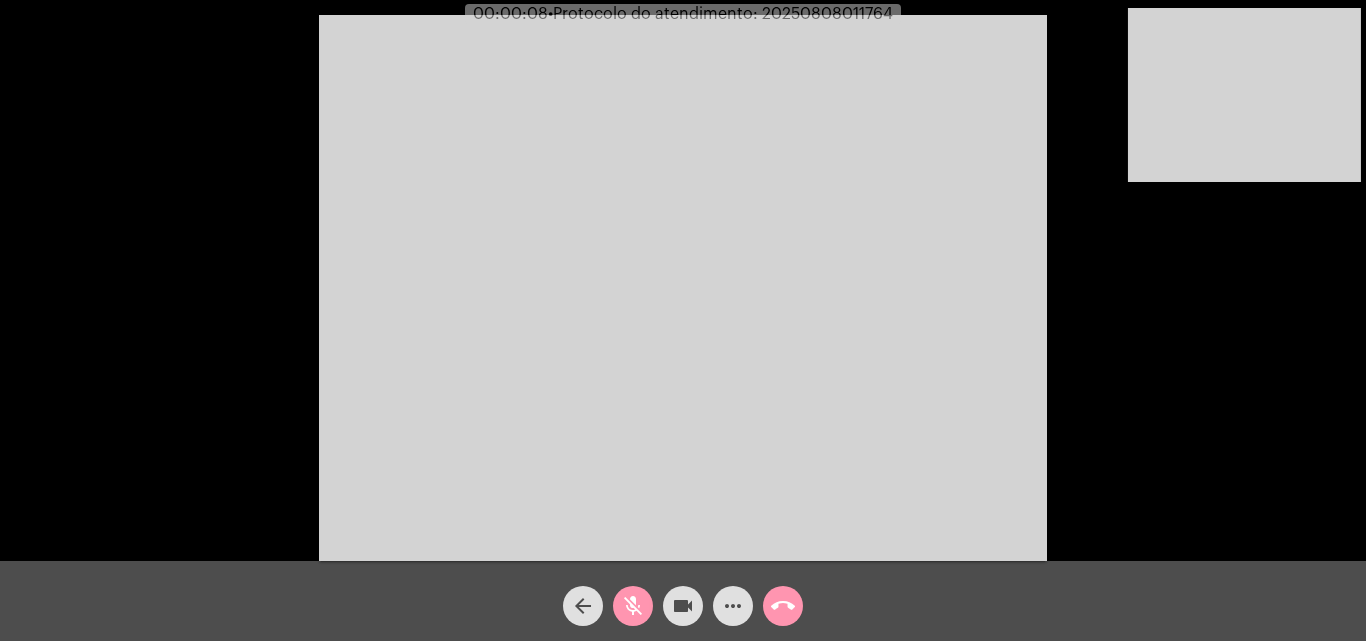 click on "arrow_back" 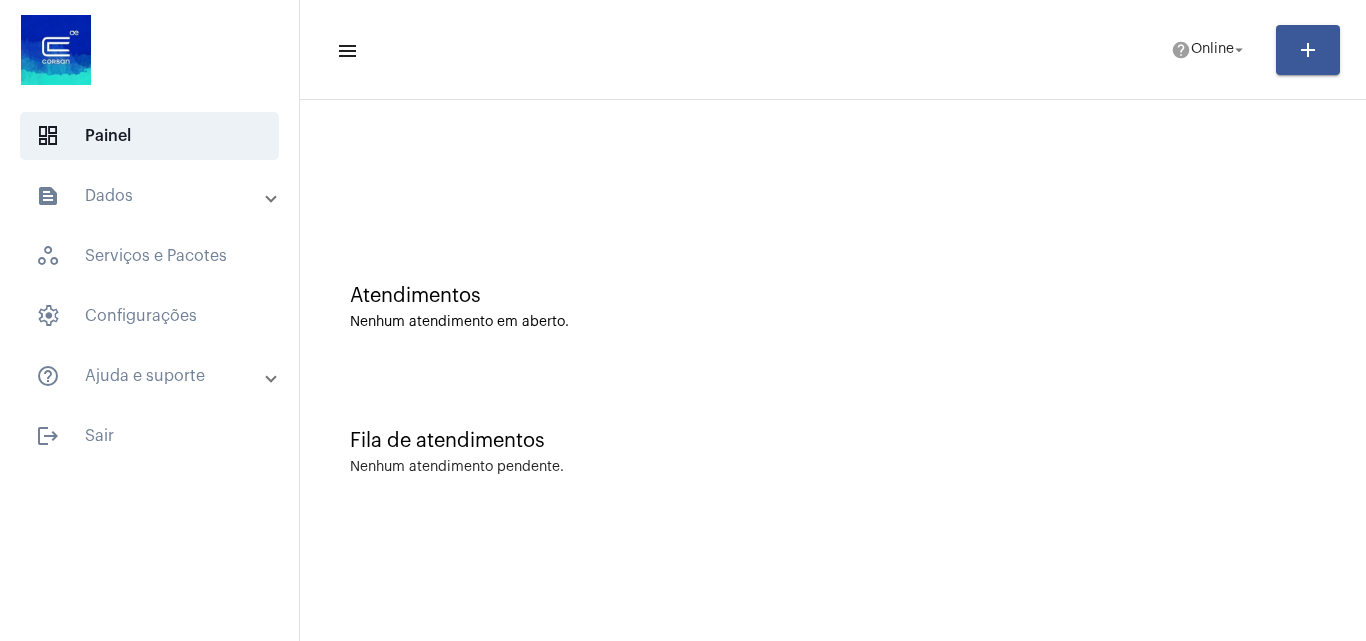 scroll, scrollTop: 0, scrollLeft: 0, axis: both 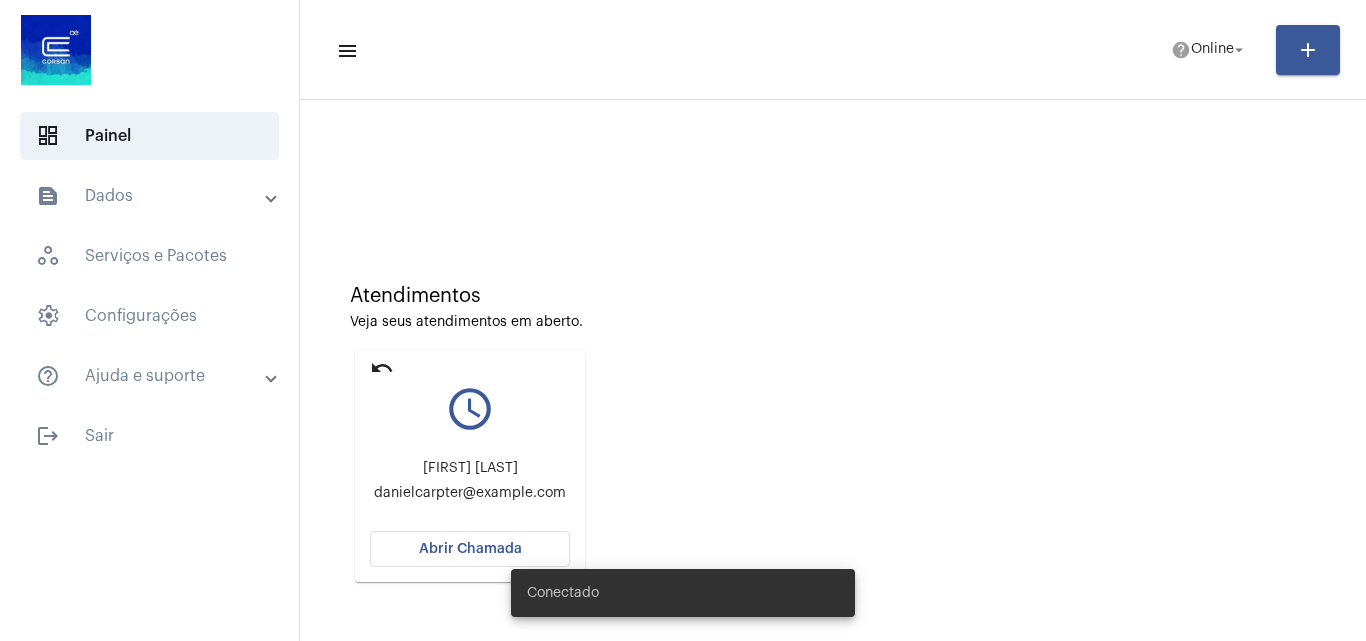 click on "undo" 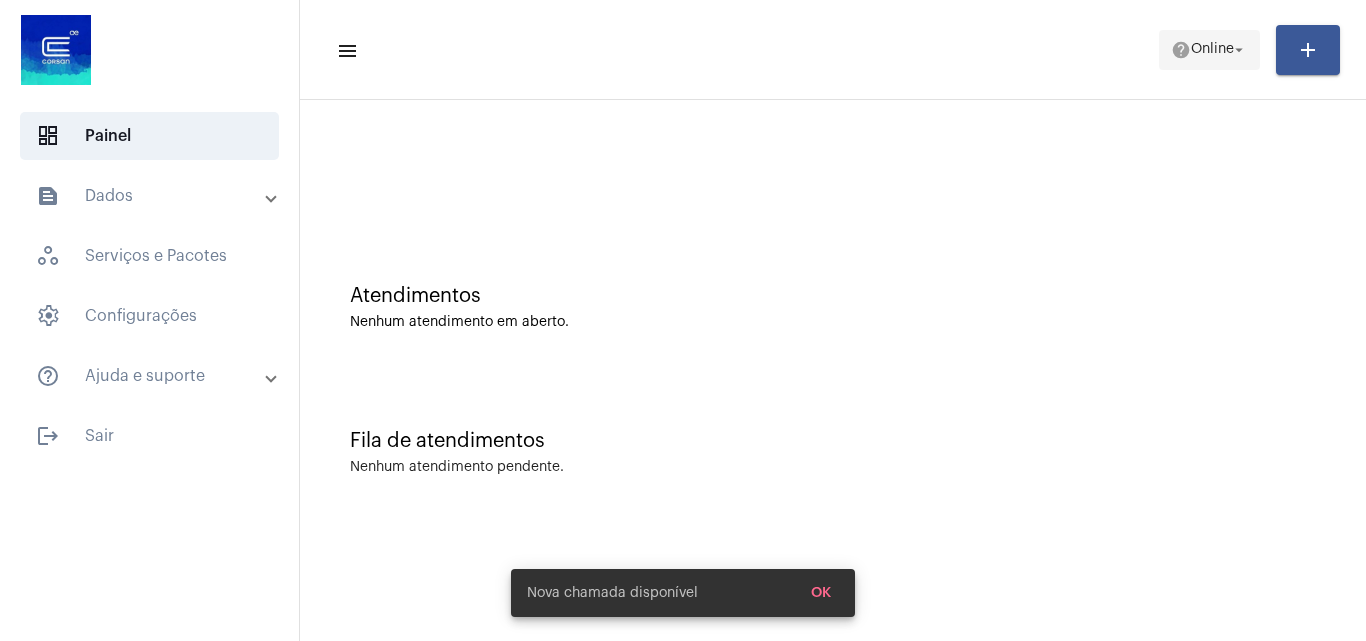 click on "Online" 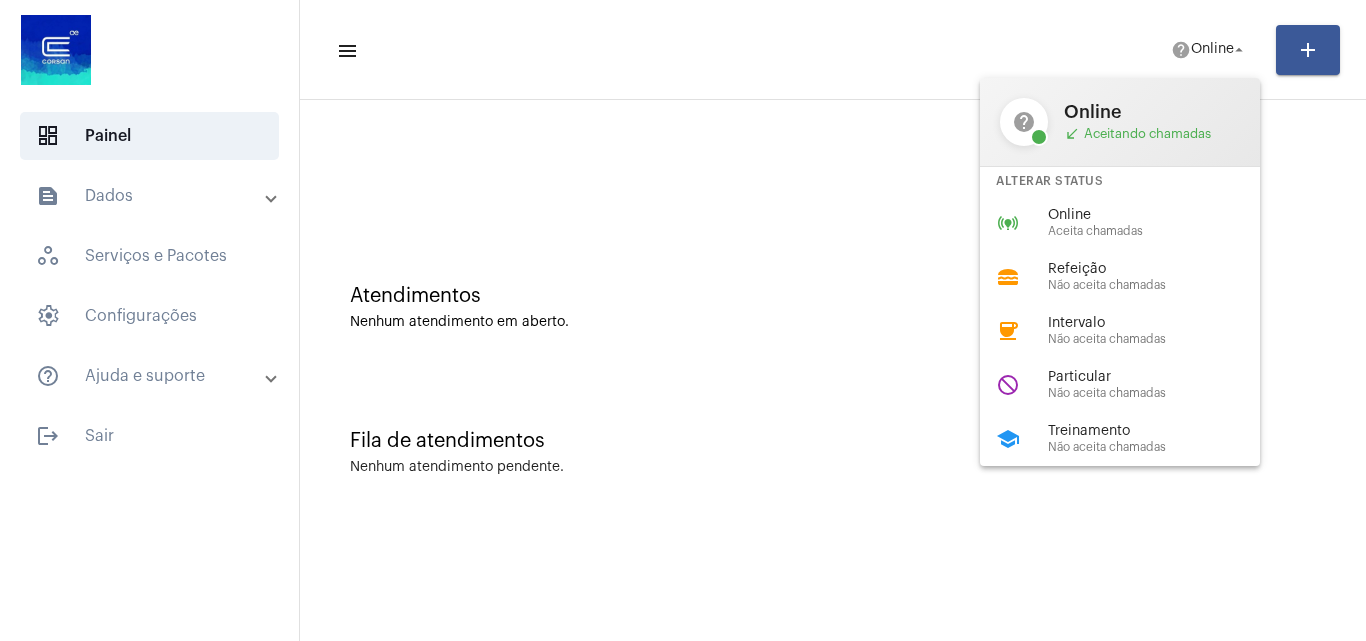 click at bounding box center [683, 320] 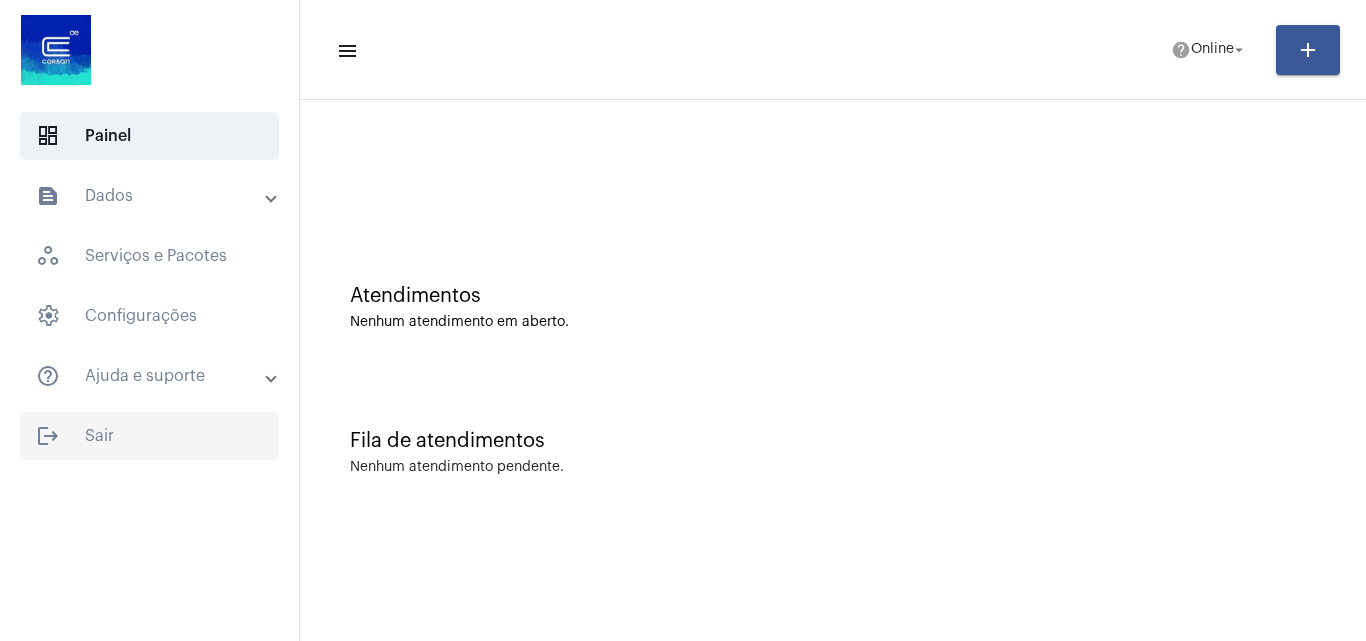 click on "logout  Sair" 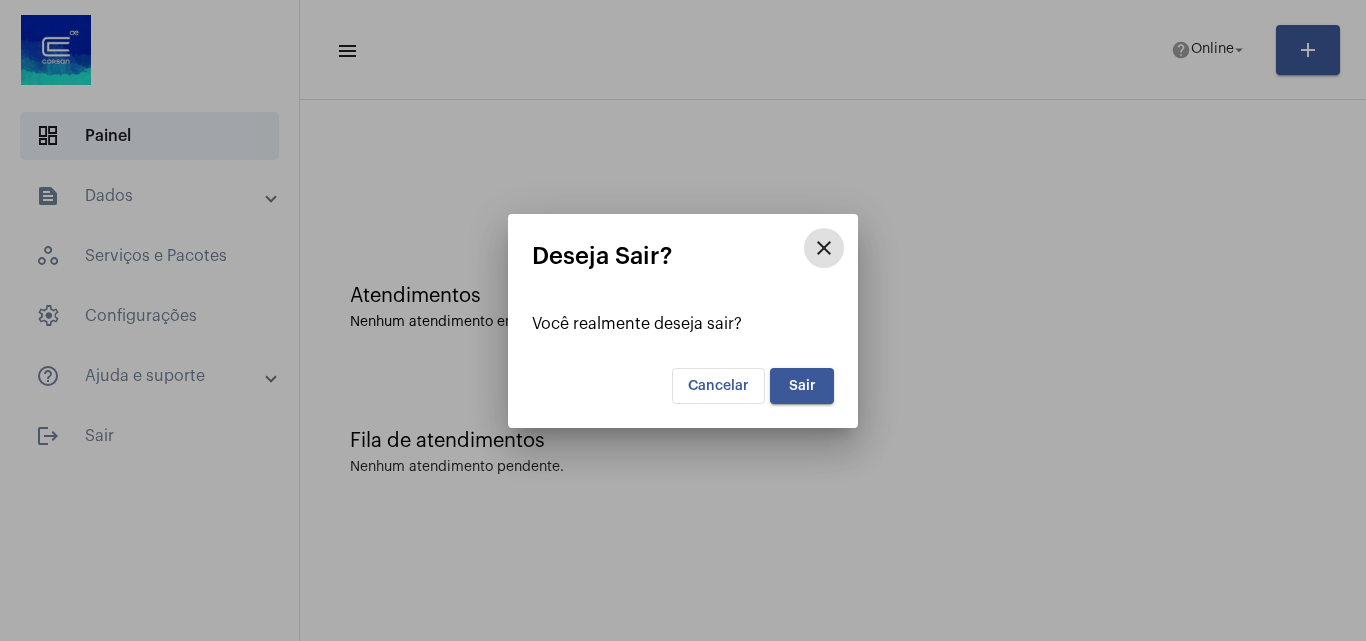 click on "Sair" at bounding box center (802, 386) 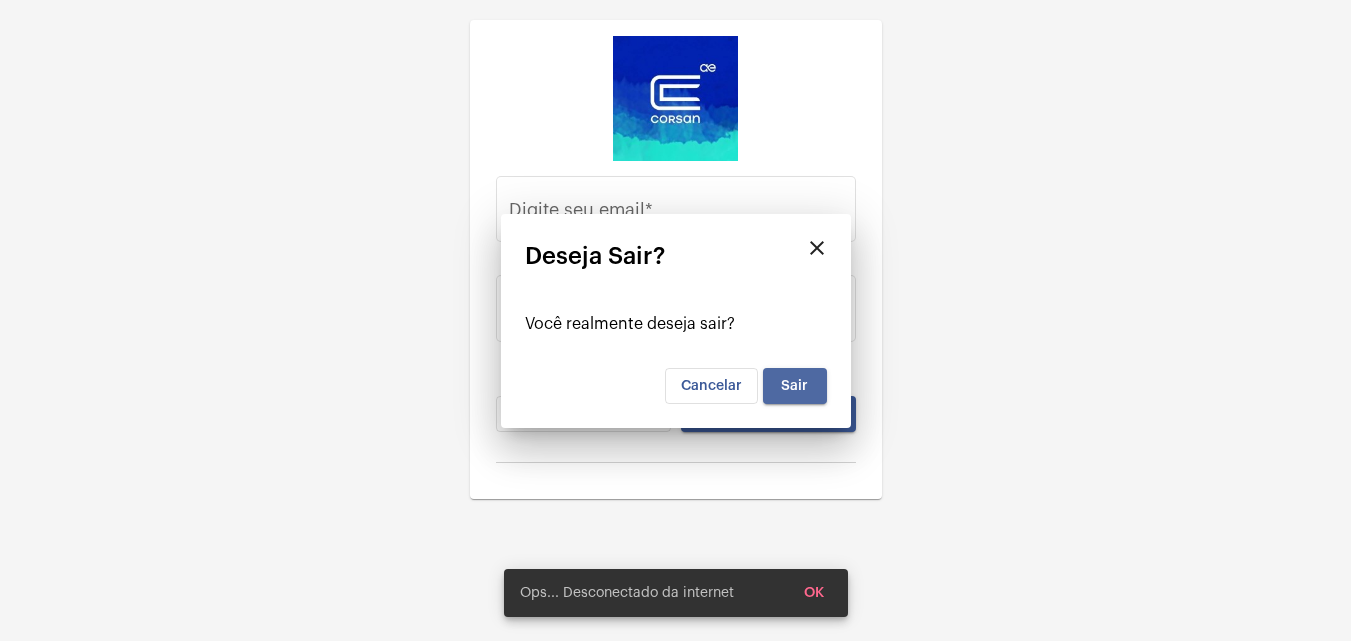type on "juliana.inacio@operacaocorsan.com.br" 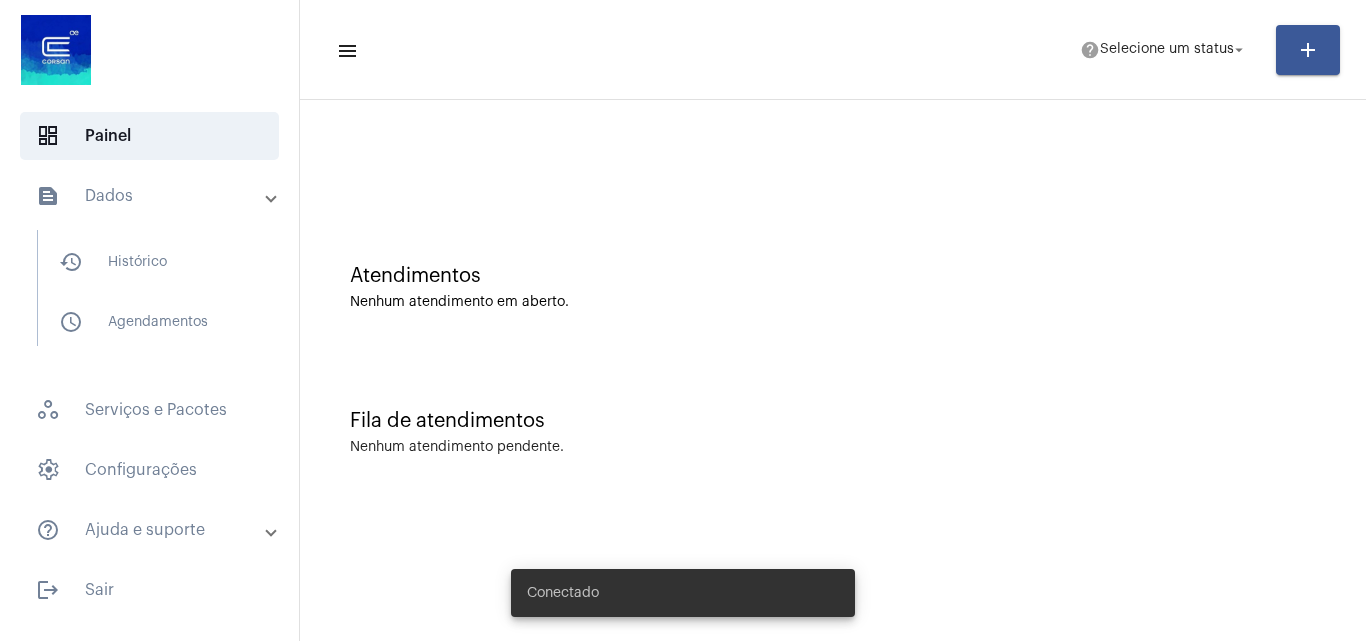 scroll, scrollTop: 0, scrollLeft: 0, axis: both 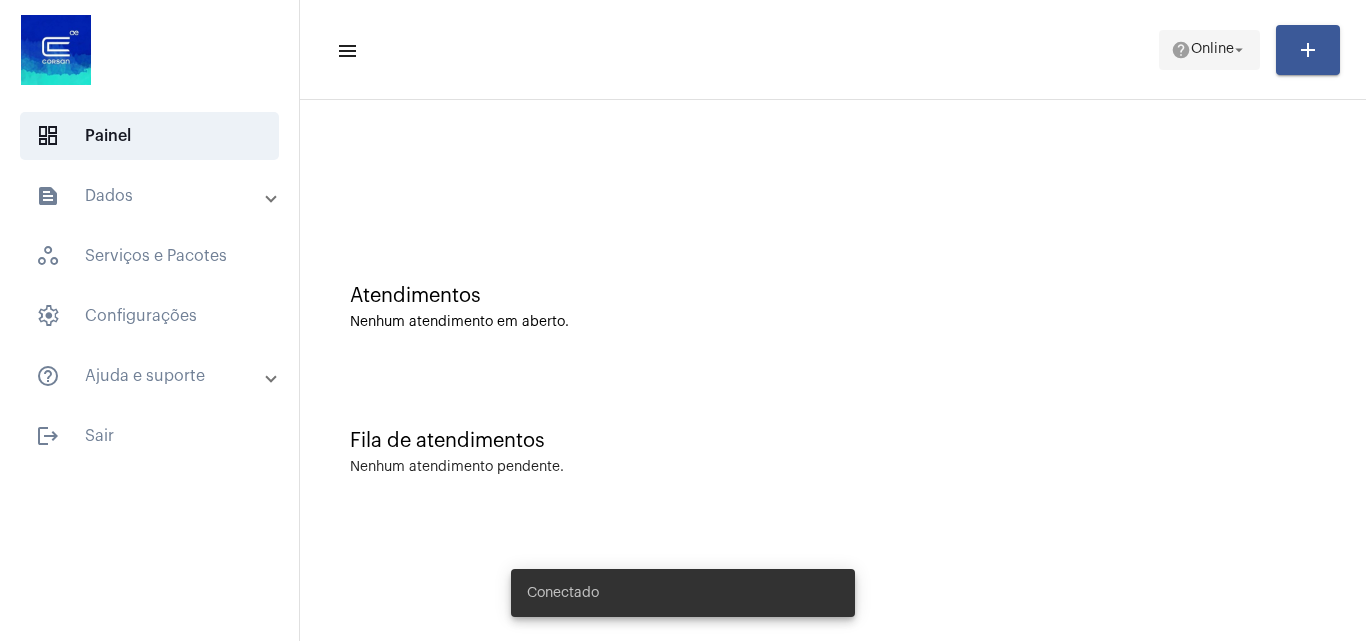 click on "arrow_drop_down" 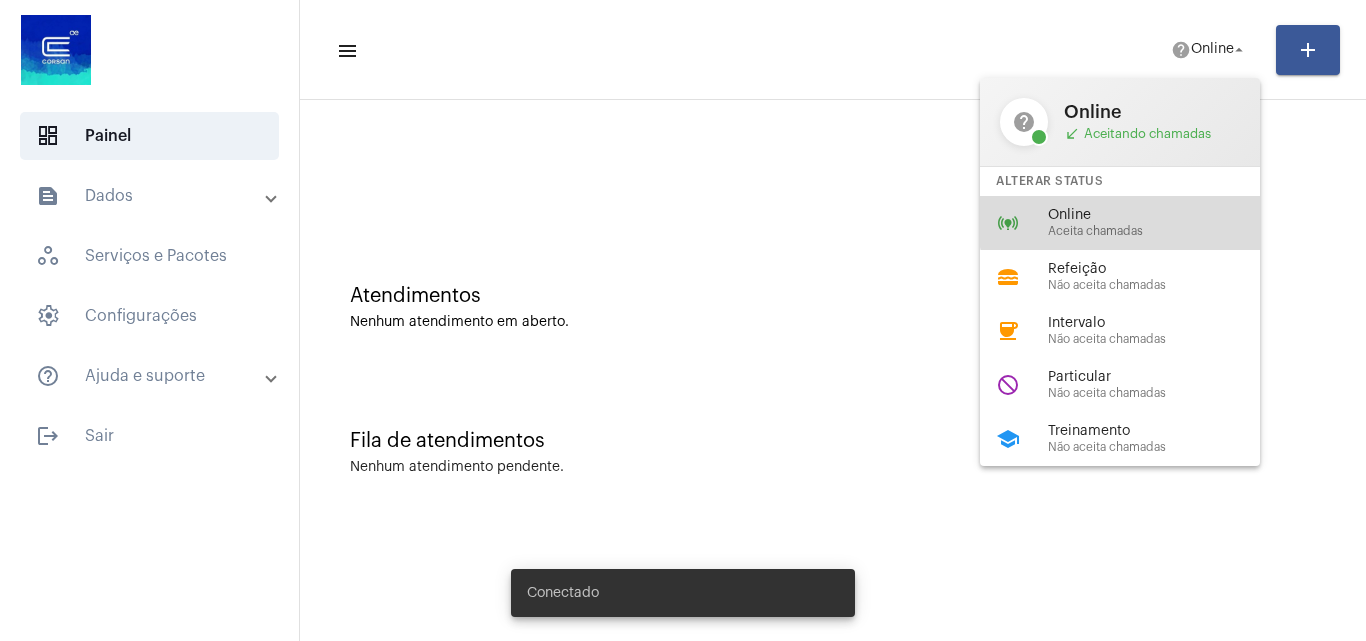 click on "Online" at bounding box center (1162, 215) 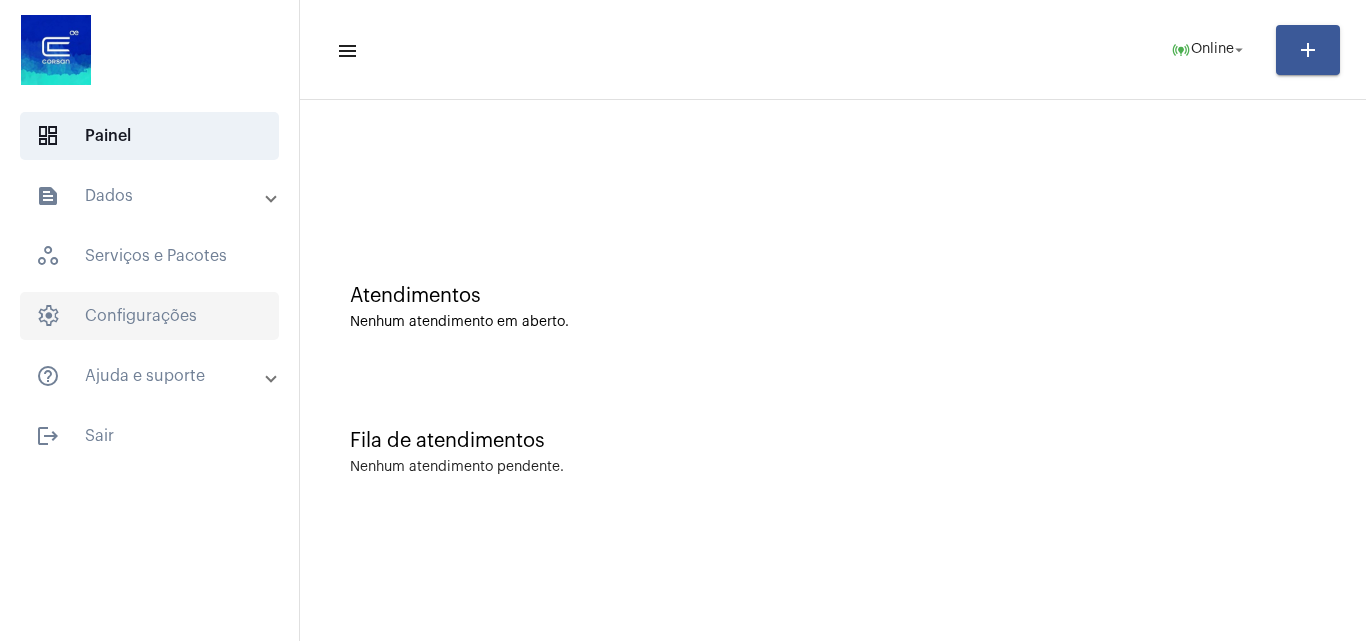 click on "settings   Configurações" 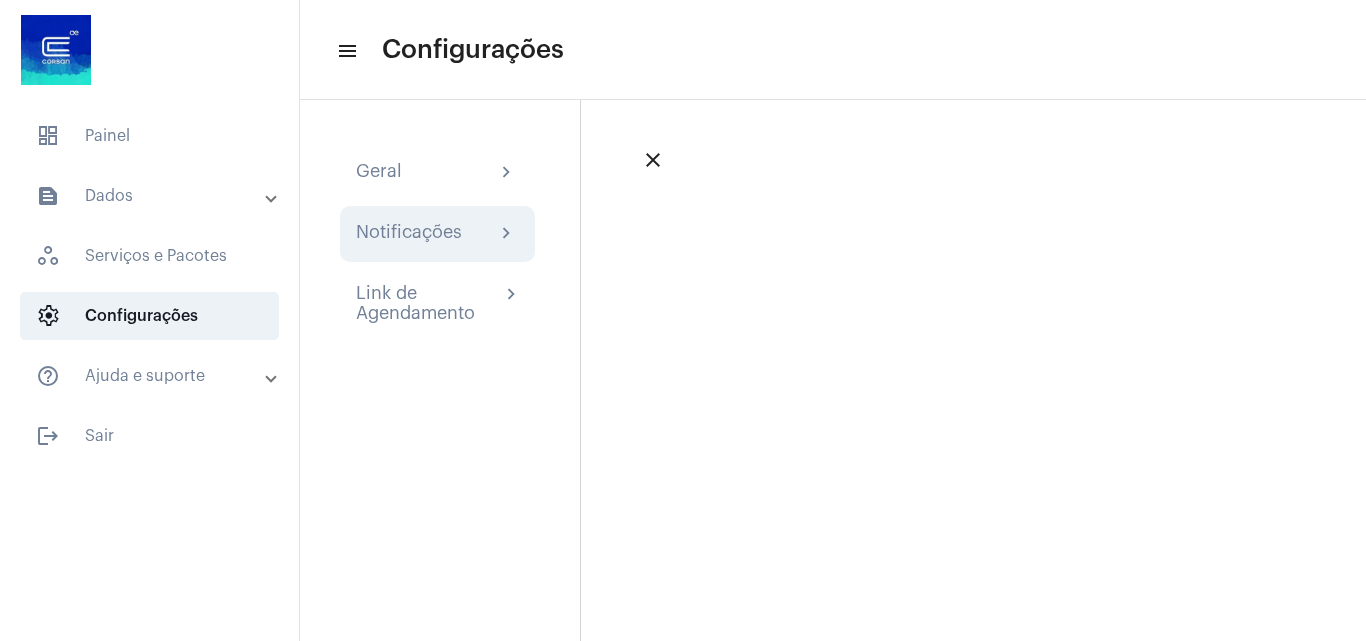 click on "Notificações chevron_right" 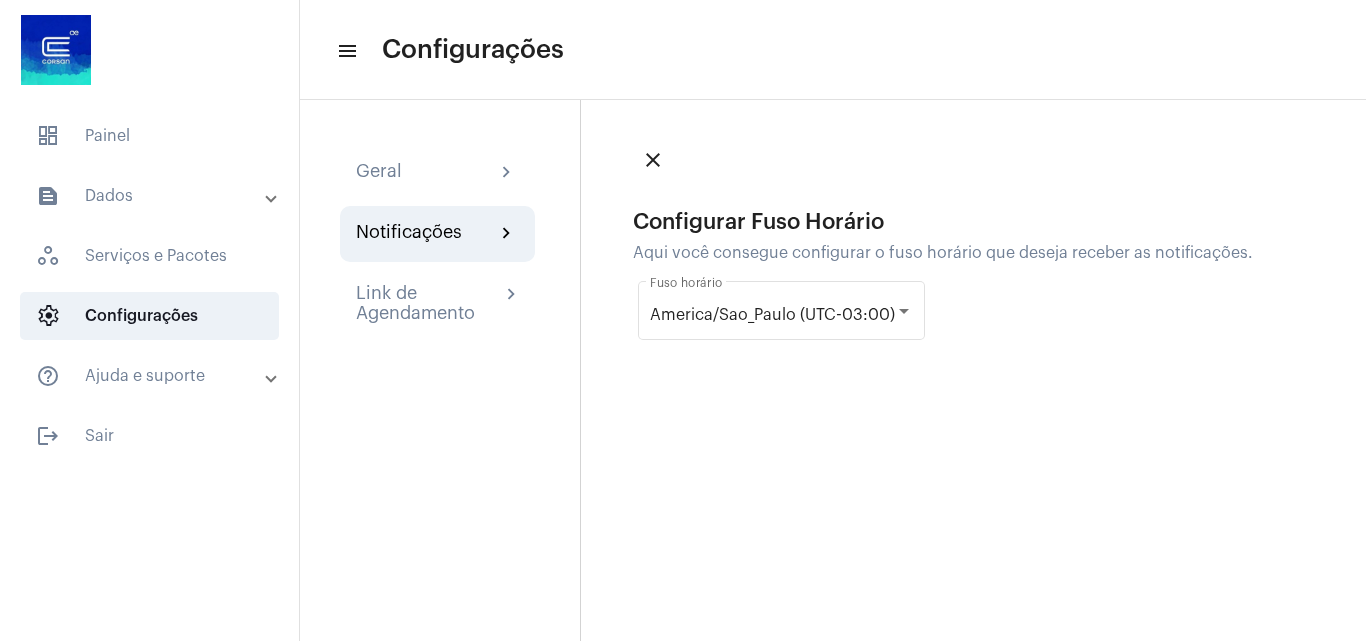click on "Geral chevron_right Notificações chevron_right Link de Agendamento chevron_right" 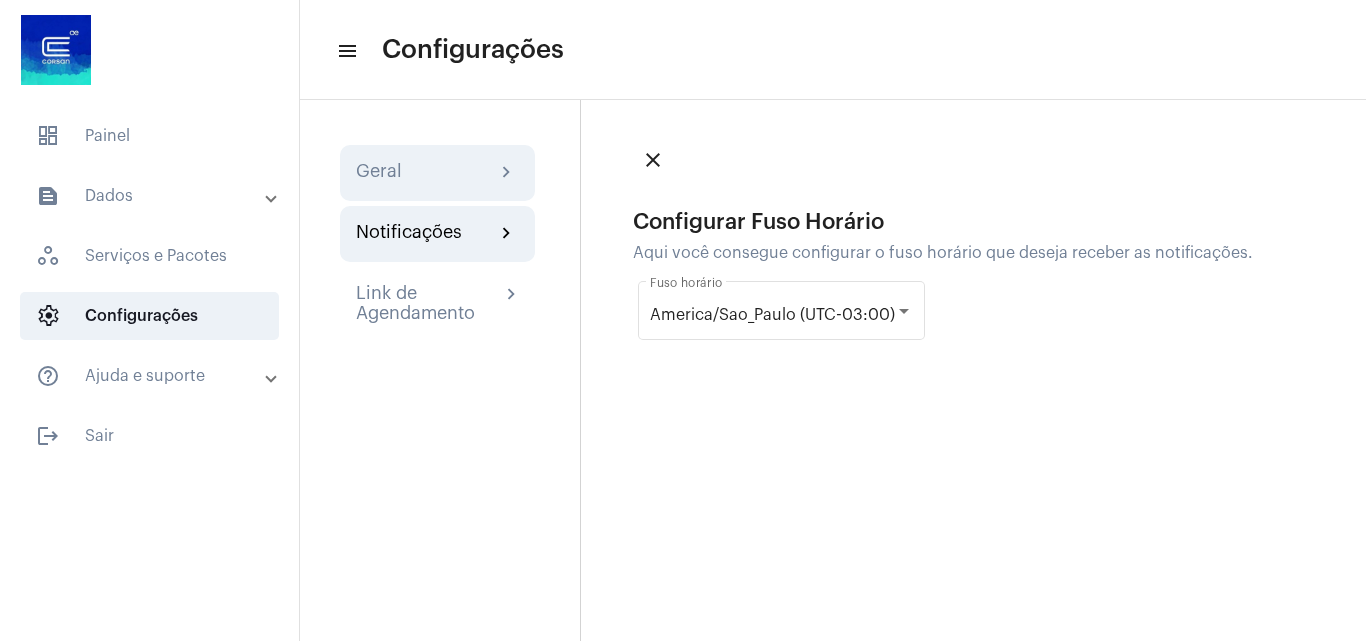 click on "Geral chevron_right" 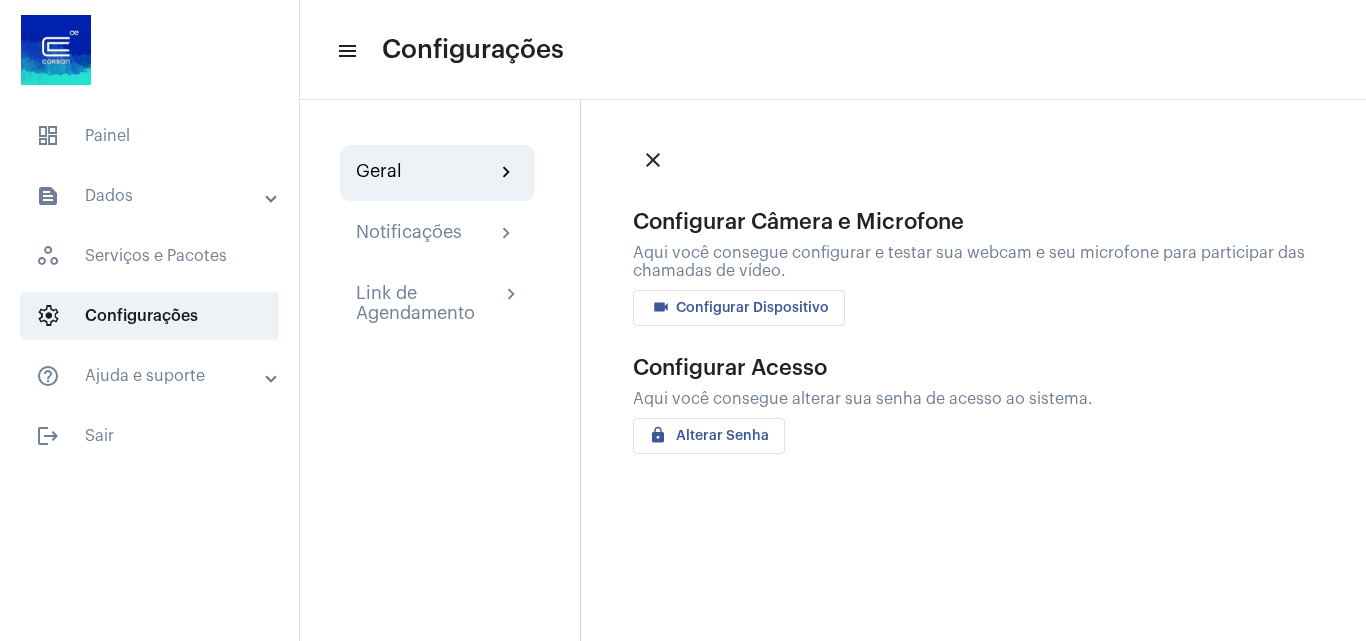 click on "videocam Configurar Dispositivo" 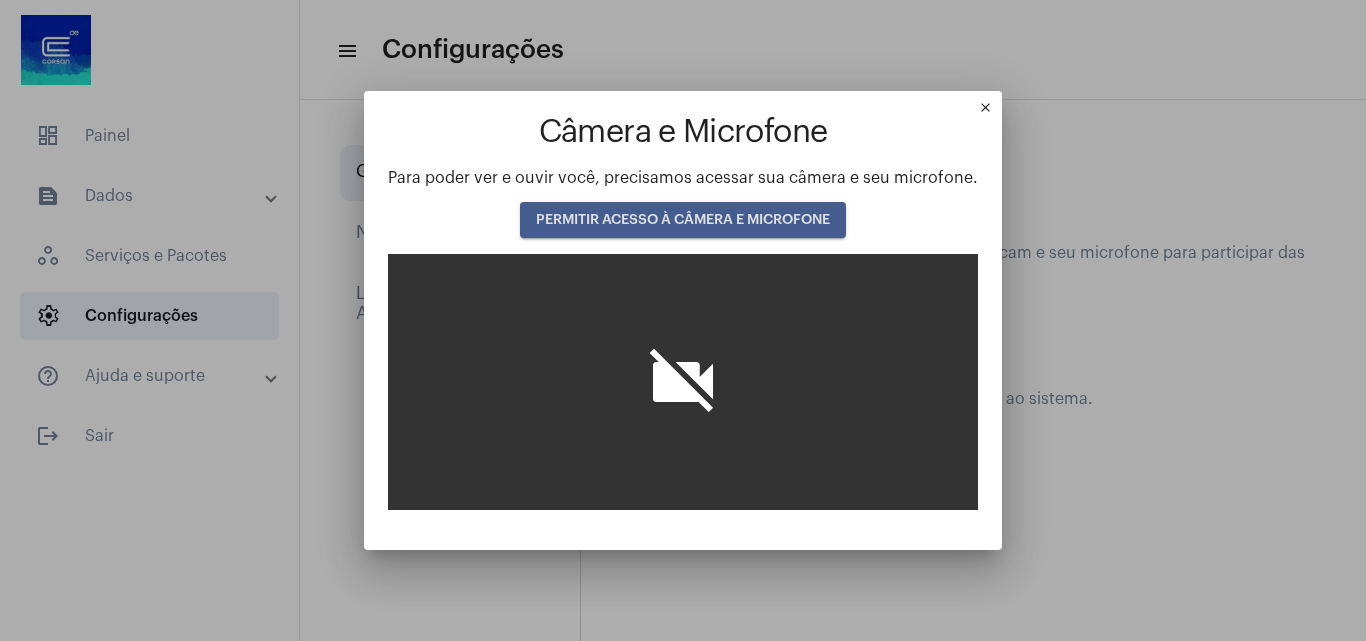click on "PERMITIR ACESSO À CÂMERA E MICROFONE" at bounding box center (683, 220) 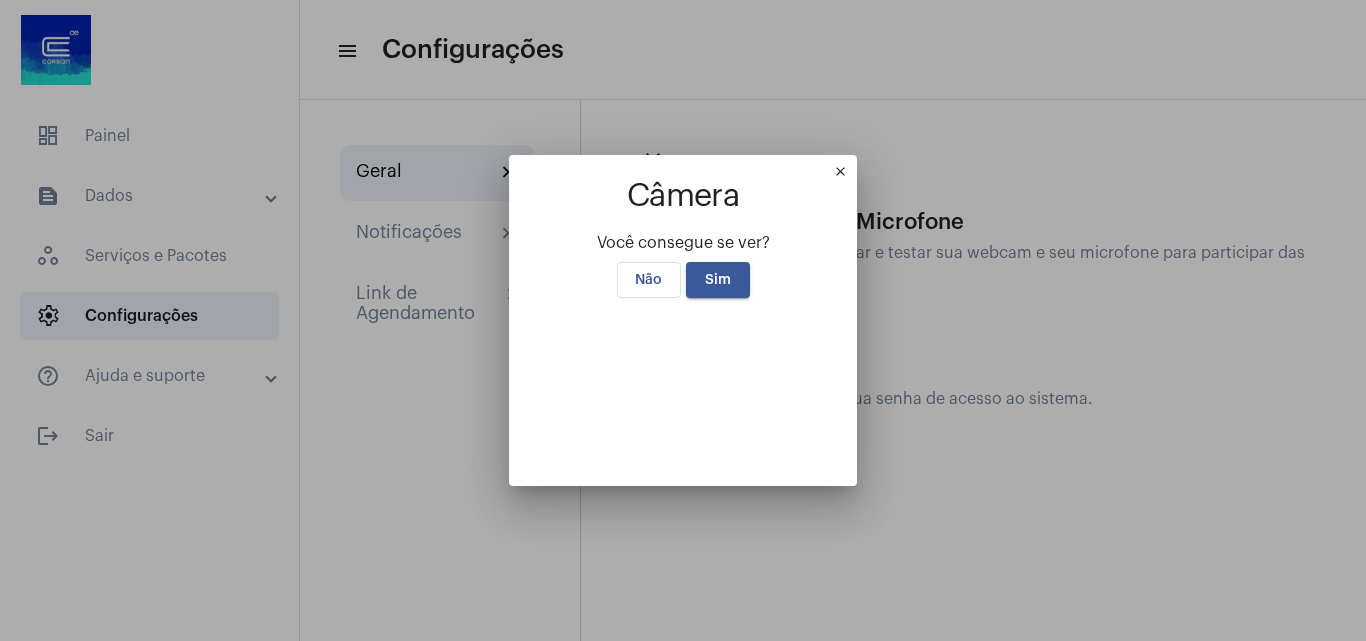 click on "Sim" at bounding box center (718, 280) 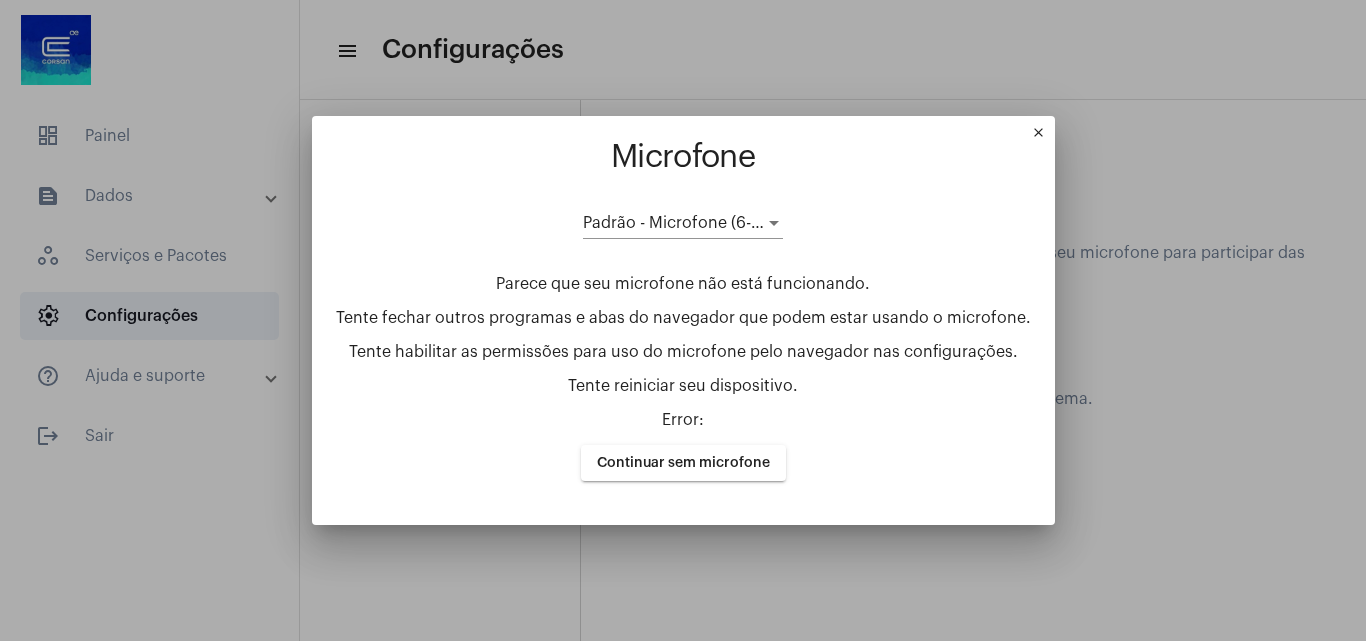 click on "Padrão - Microfone (6- USB PnP Sound Device)" at bounding box center (757, 223) 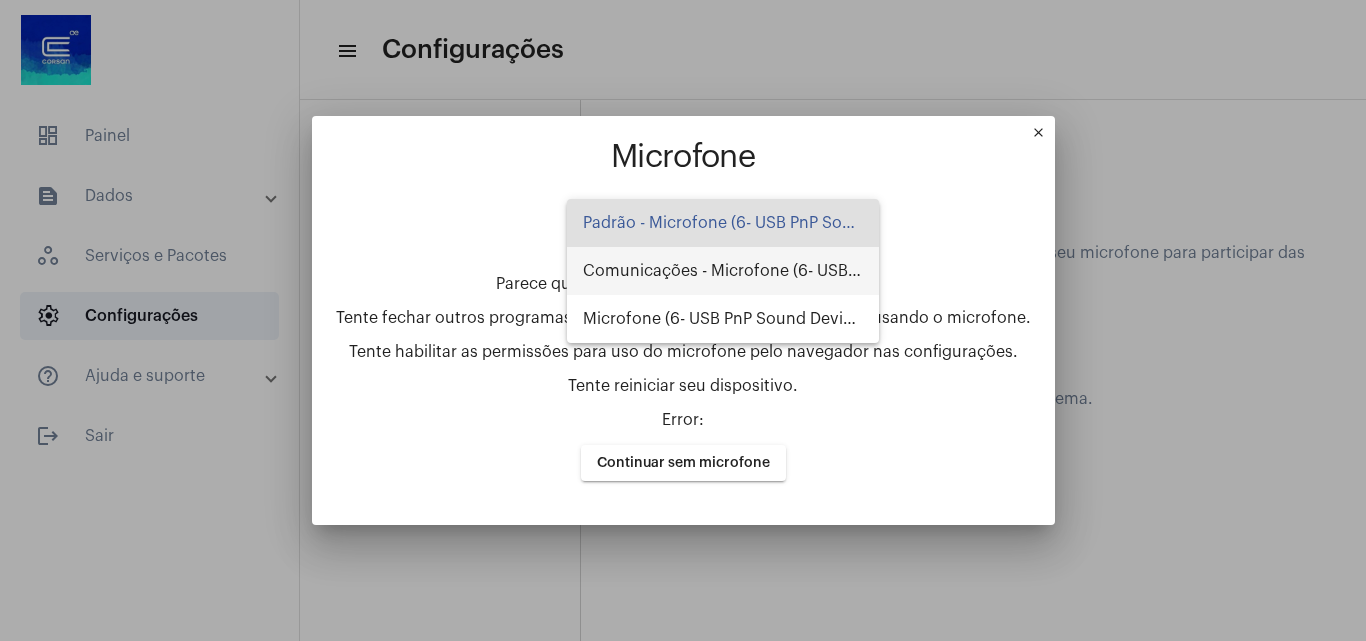 click on "Comunicações - Microfone (6- USB PnP Sound Device)" at bounding box center [723, 271] 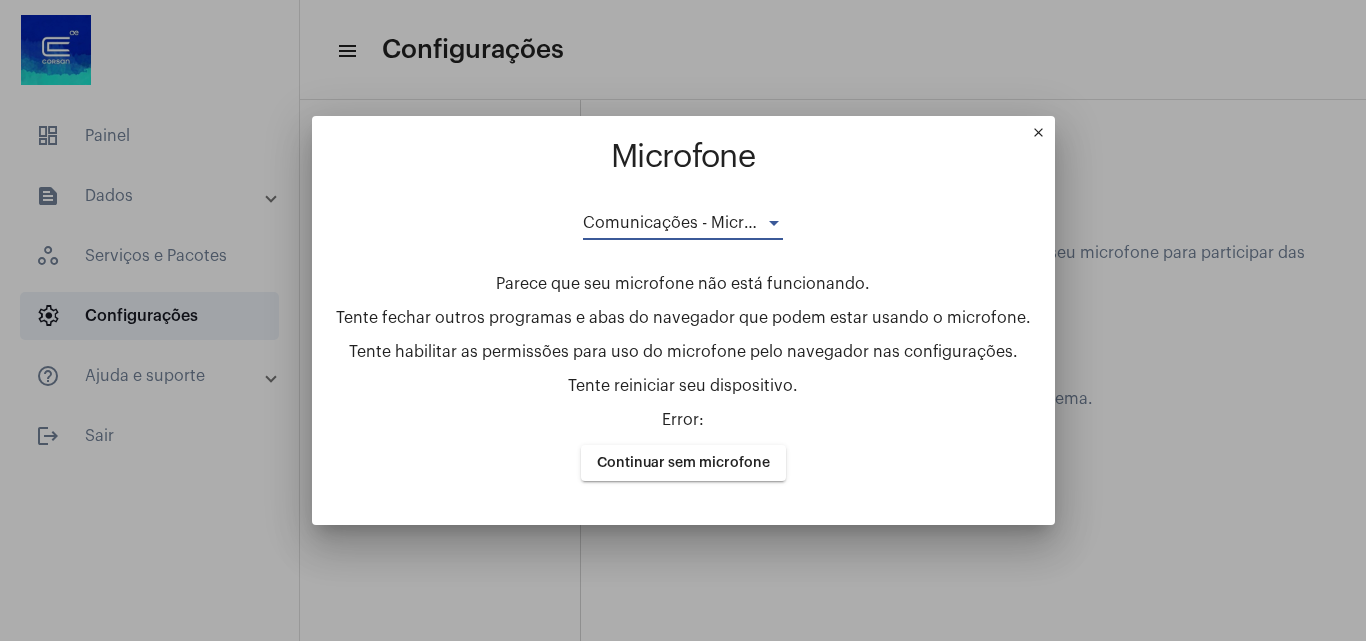 click on "Comunicações - Microfone (6- USB PnP Sound Device)" at bounding box center (788, 223) 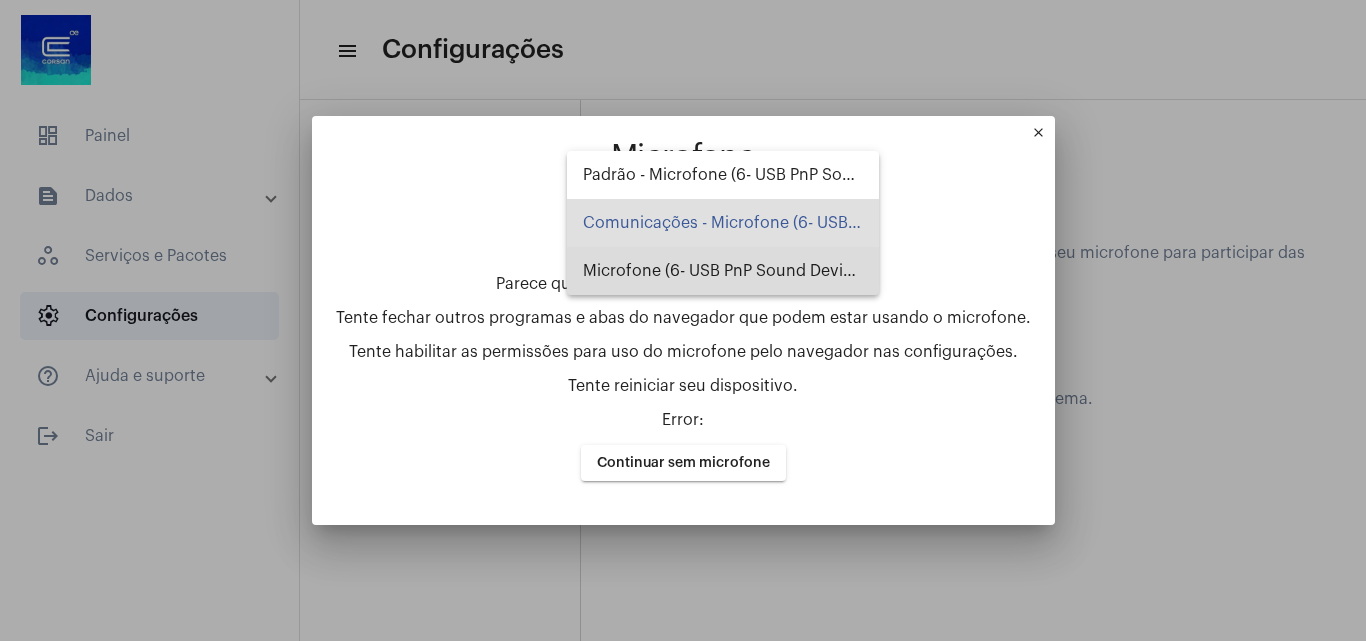 click on "Microfone (6- USB PnP Sound Device)" at bounding box center [723, 271] 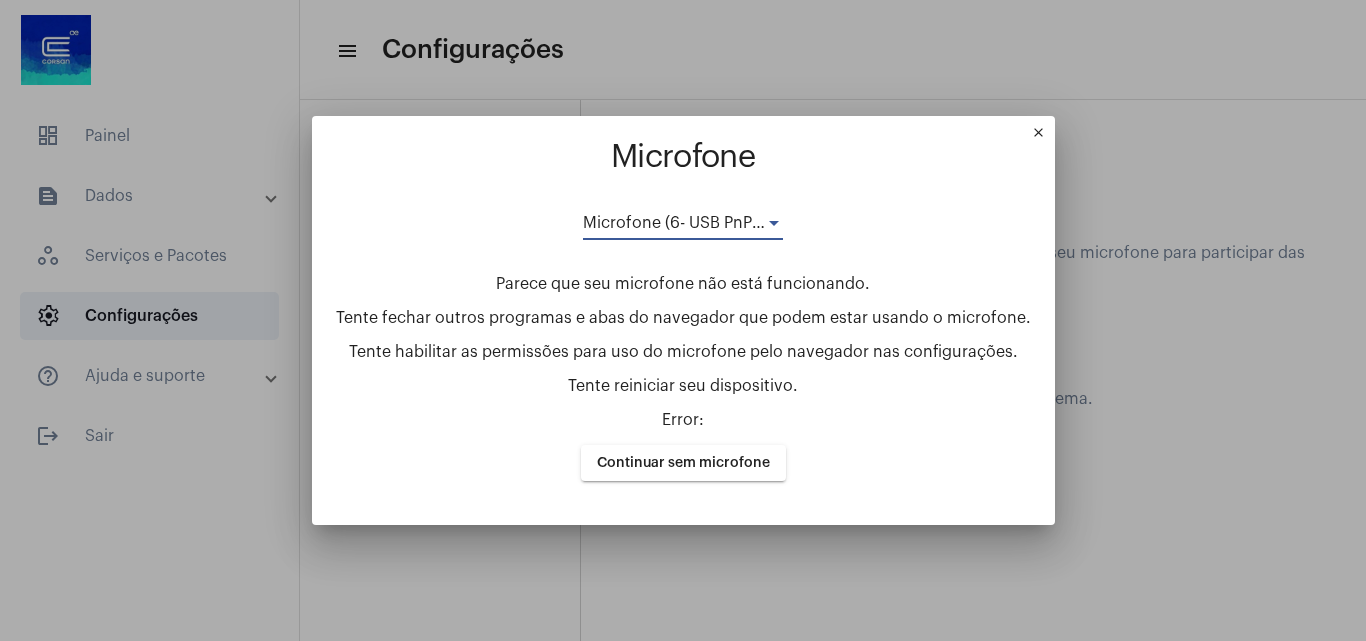 click on "Microfone (6- USB PnP Sound Device)" at bounding box center [724, 223] 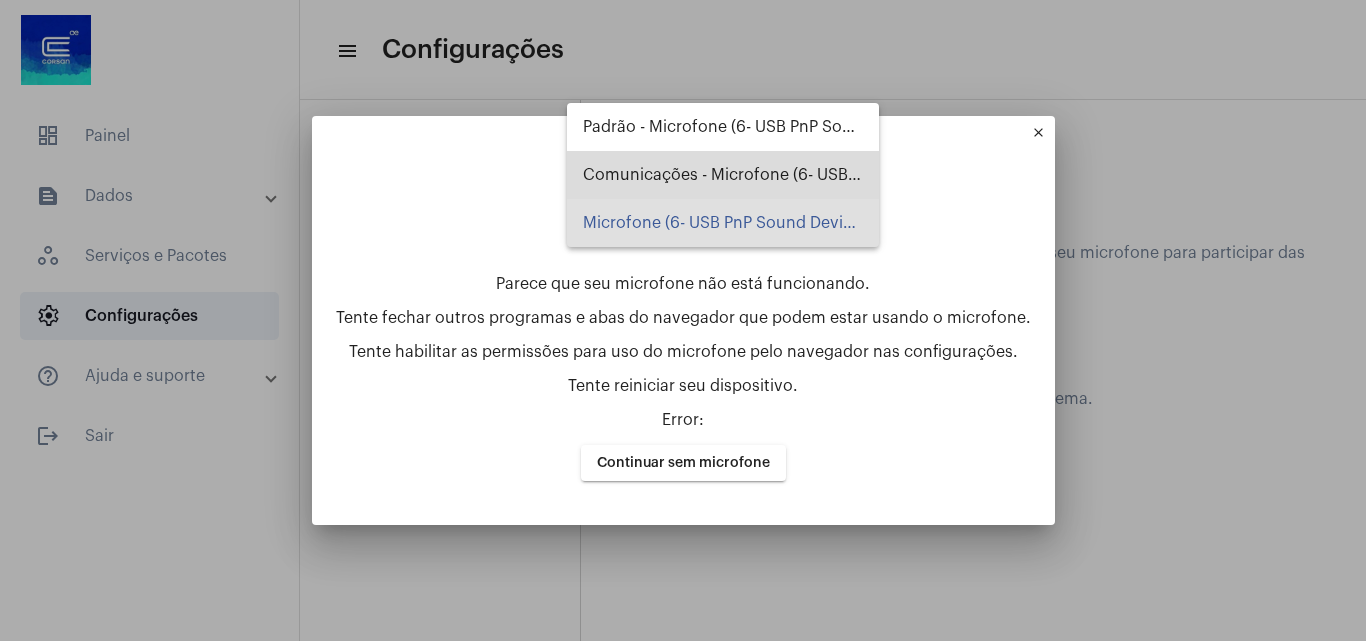 click on "Comunicações - Microfone (6- USB PnP Sound Device)" at bounding box center (723, 175) 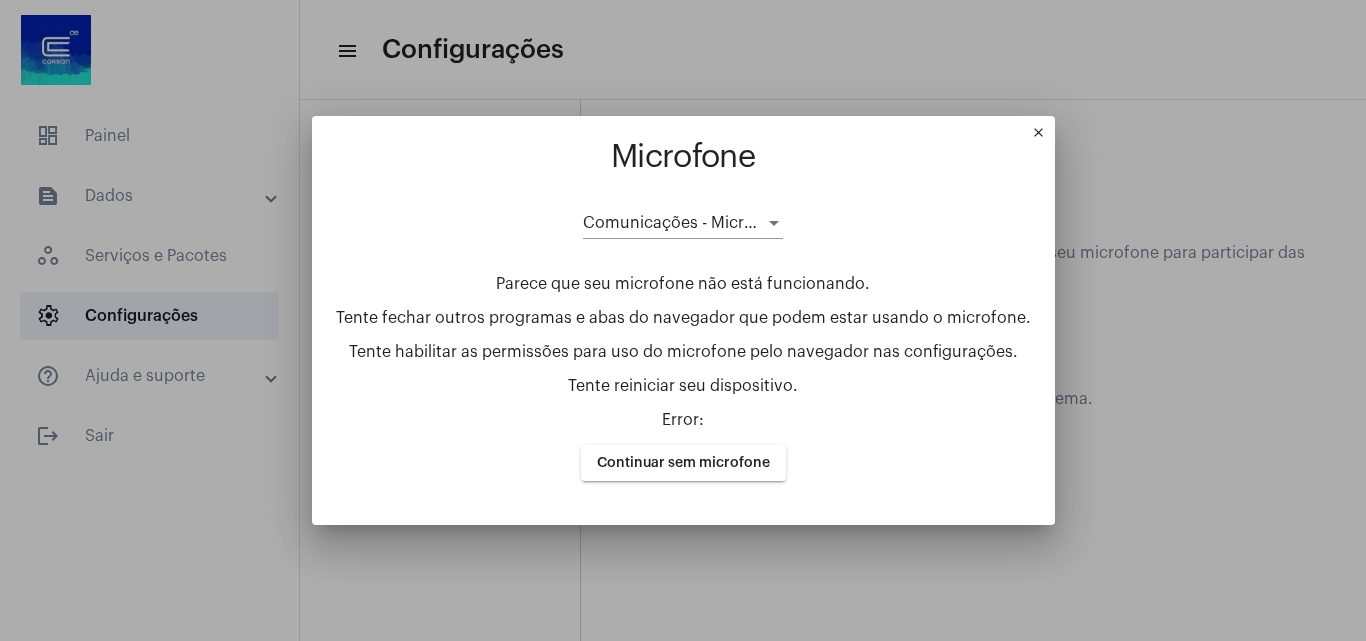 click on "Comunicações - Microfone (6- USB PnP Sound Device)" at bounding box center [683, 216] 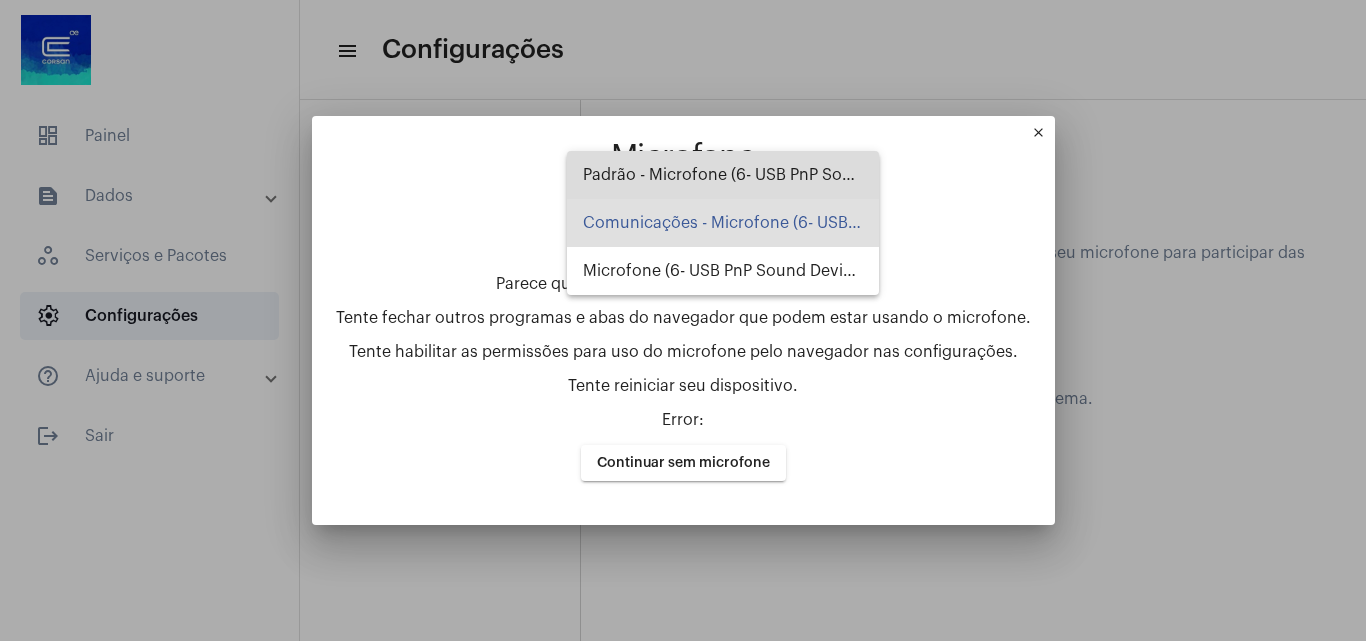click on "Padrão - Microfone (6- USB PnP Sound Device)" at bounding box center [723, 175] 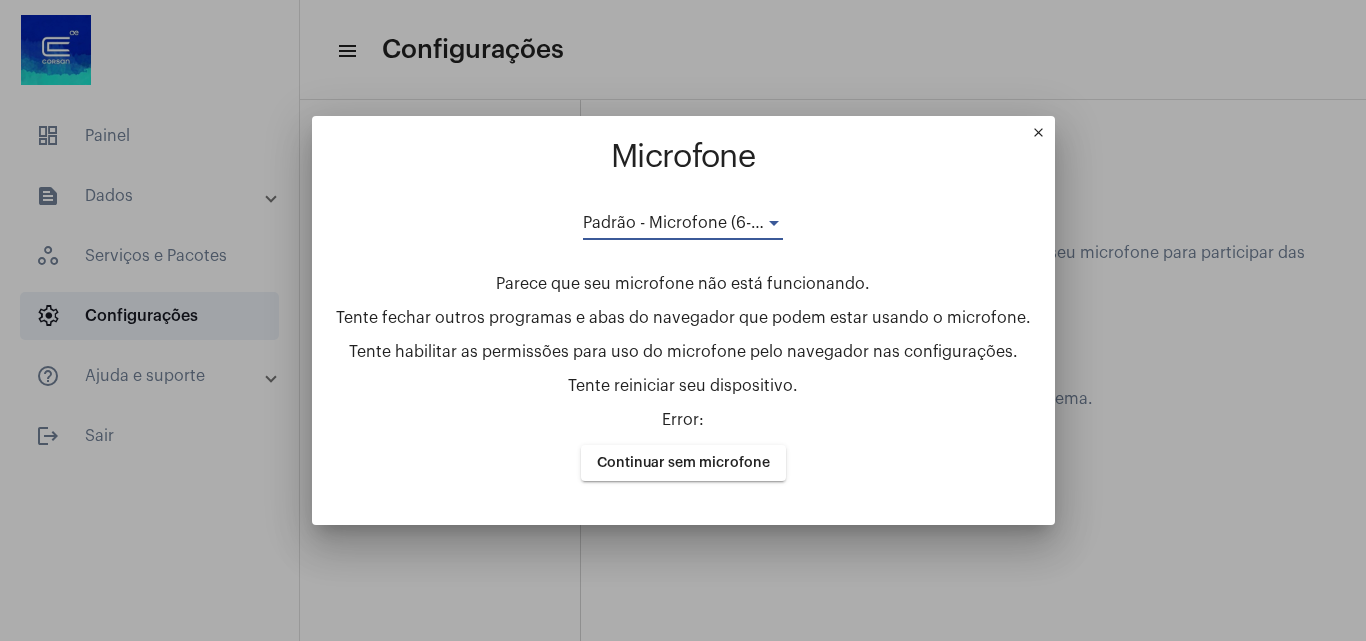 click on "close" at bounding box center [1043, 137] 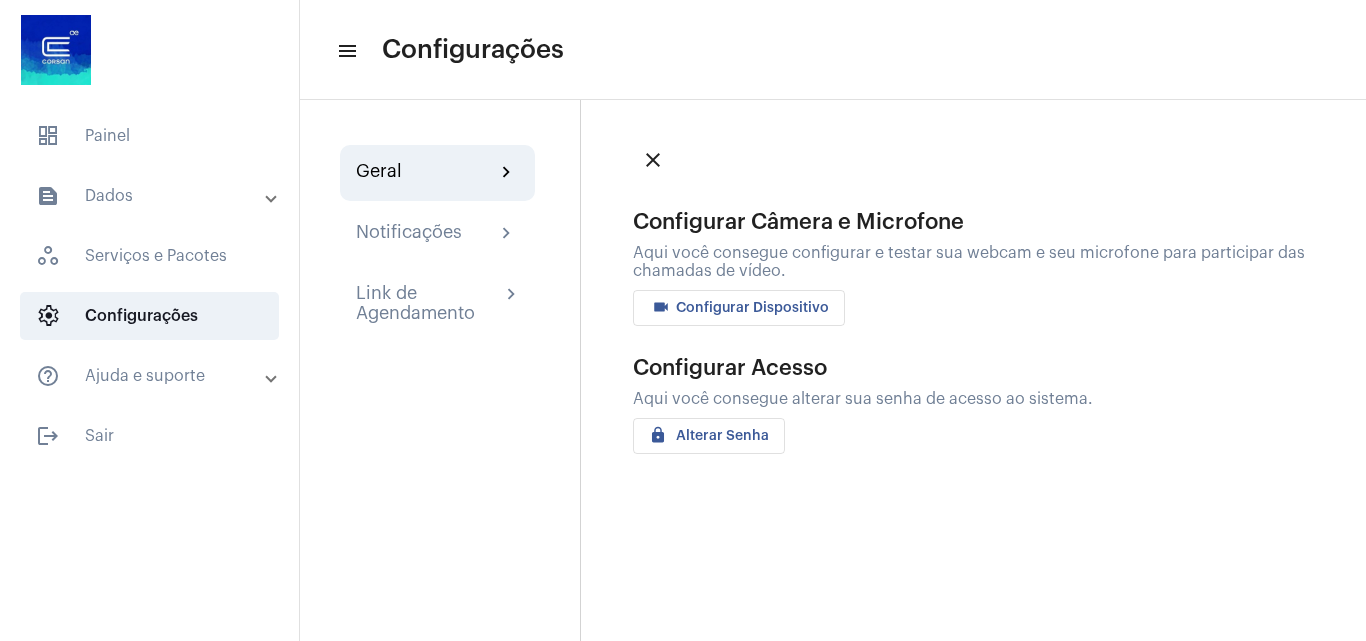 click on "videocam Configurar Dispositivo" 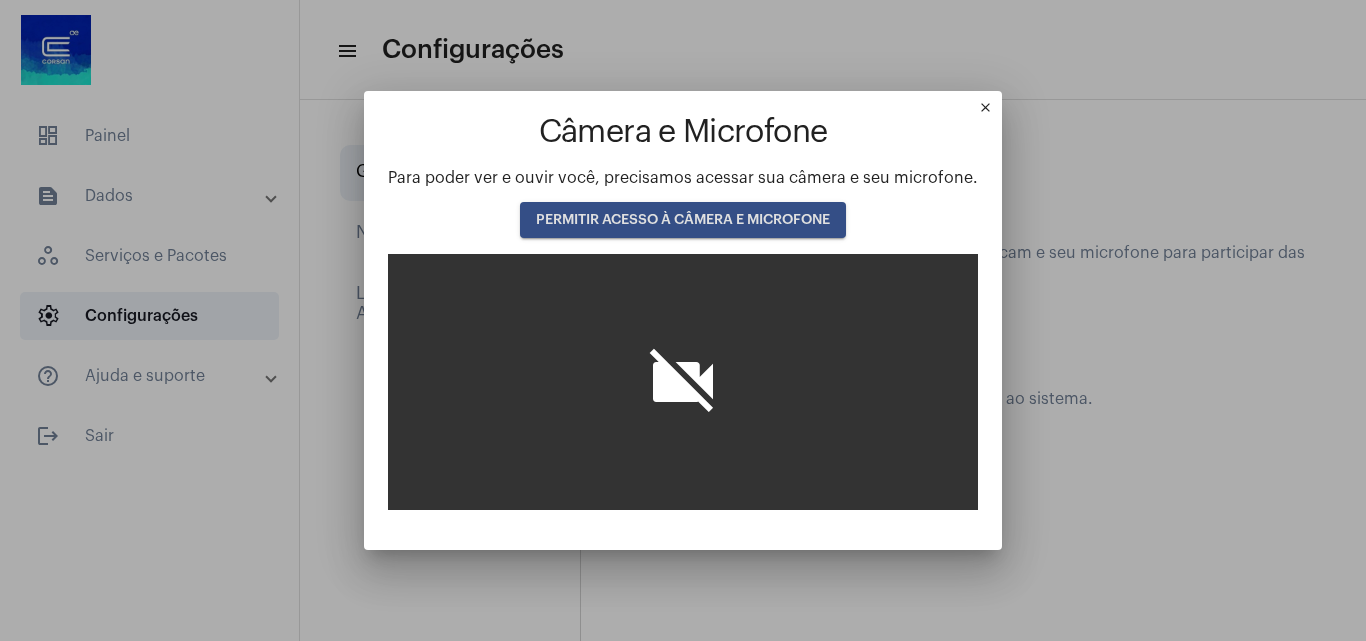 click on "PERMITIR ACESSO À CÂMERA E MICROFONE" at bounding box center [683, 220] 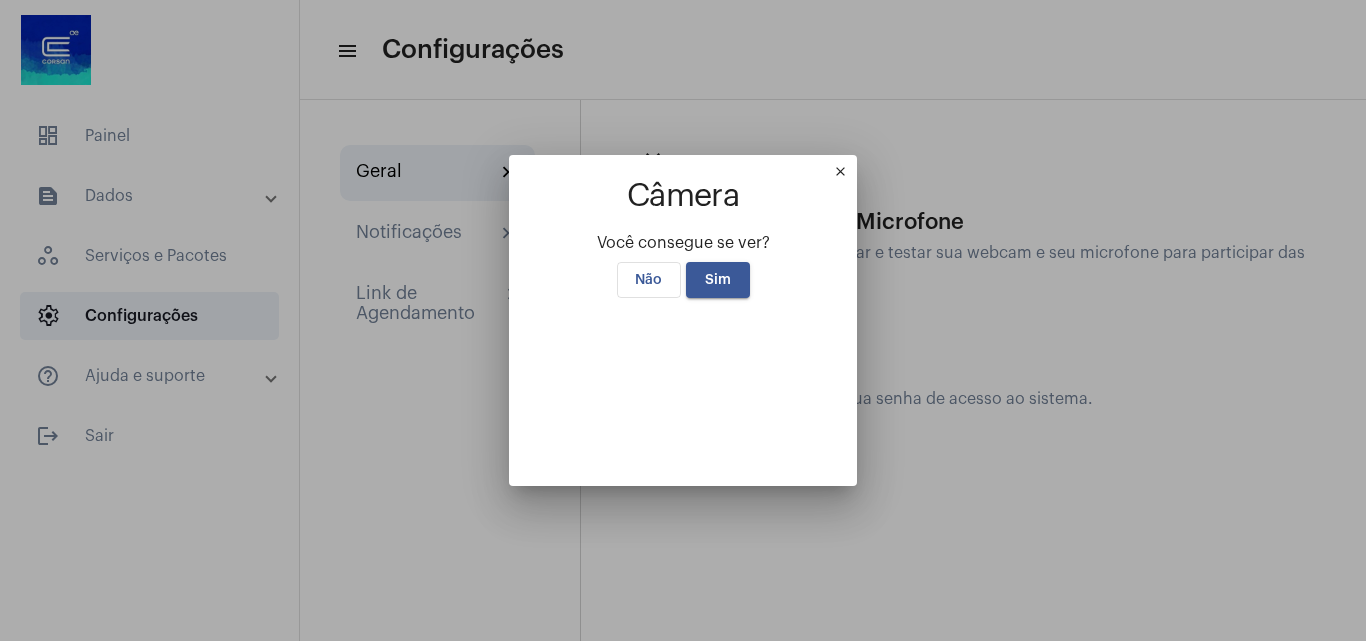 click on "Sim" at bounding box center [718, 280] 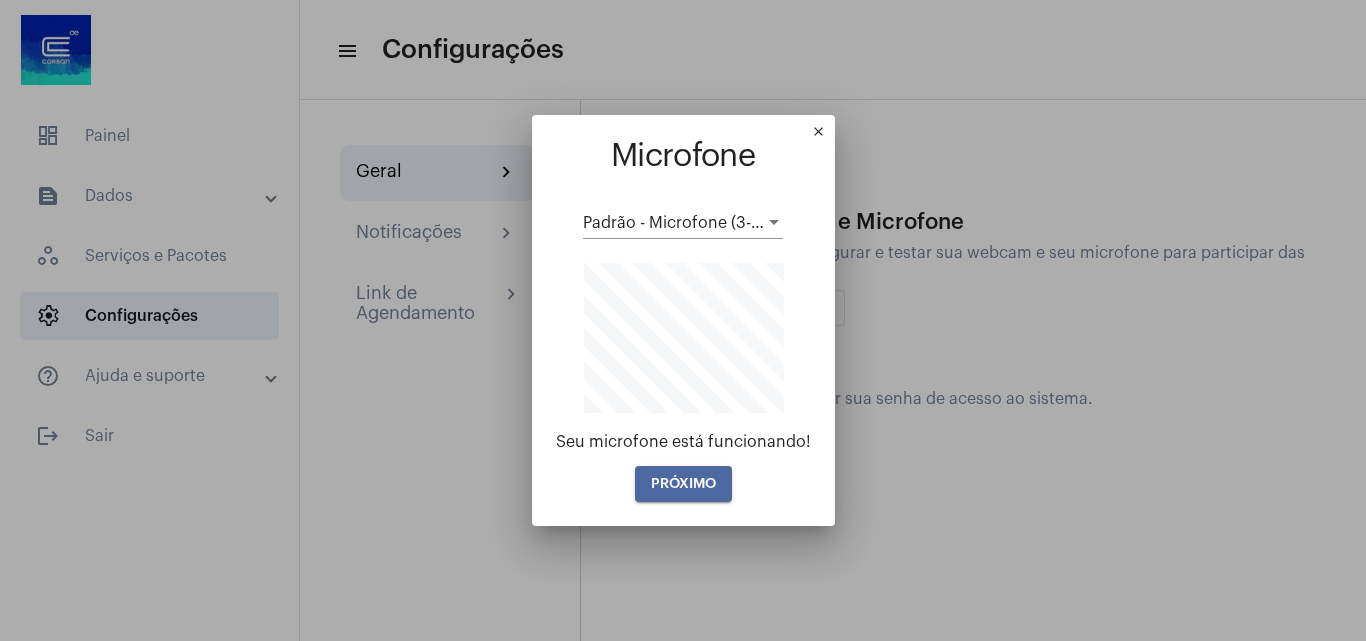 click on "PRÓXIMO" at bounding box center [683, 484] 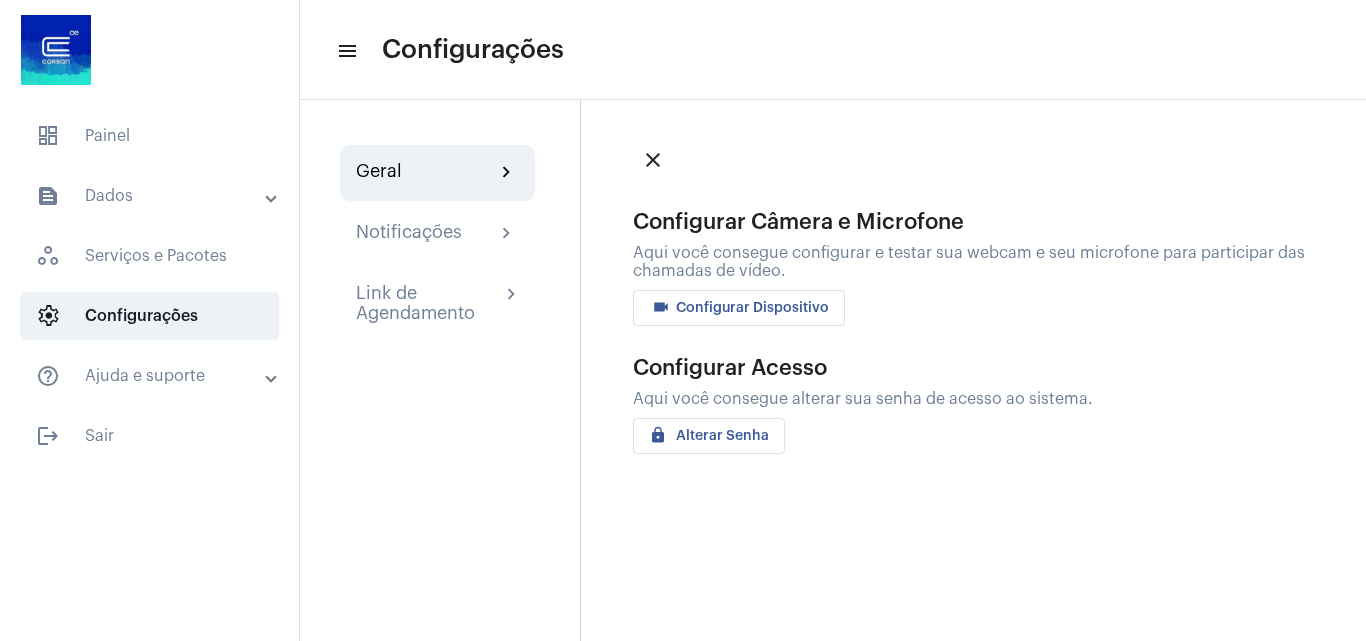 click on "text_snippet_outlined  Dados" at bounding box center (151, 196) 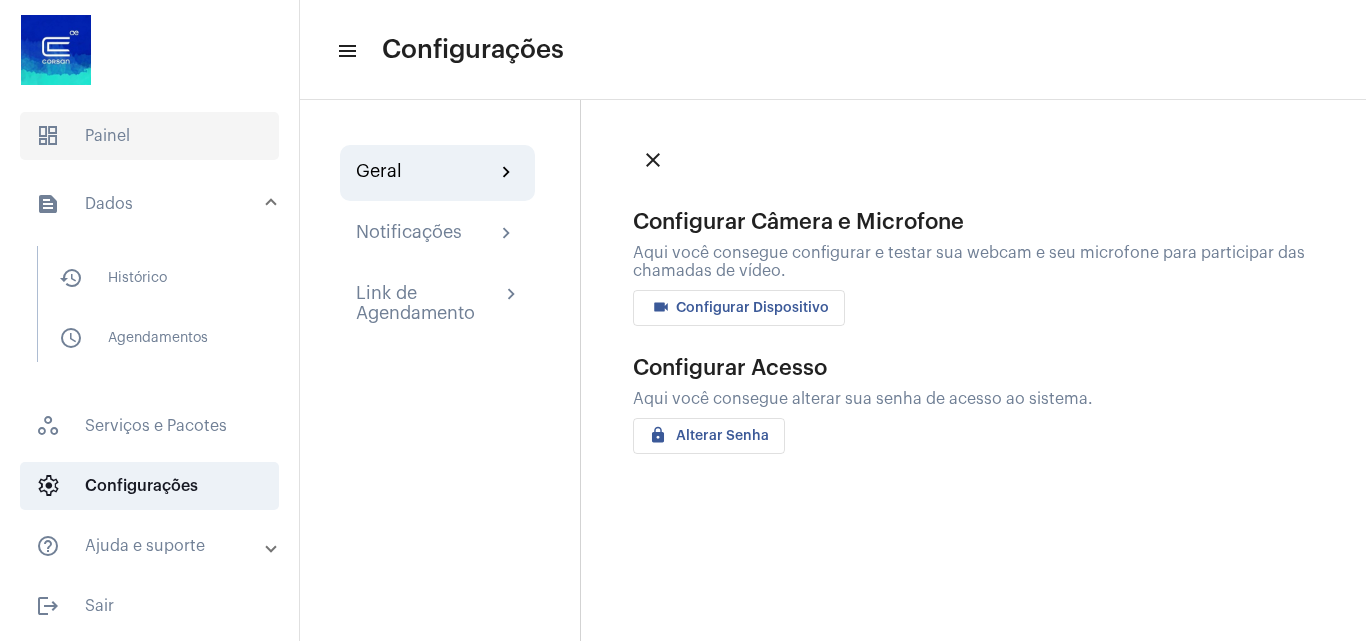 click on "dashboard   Painel" 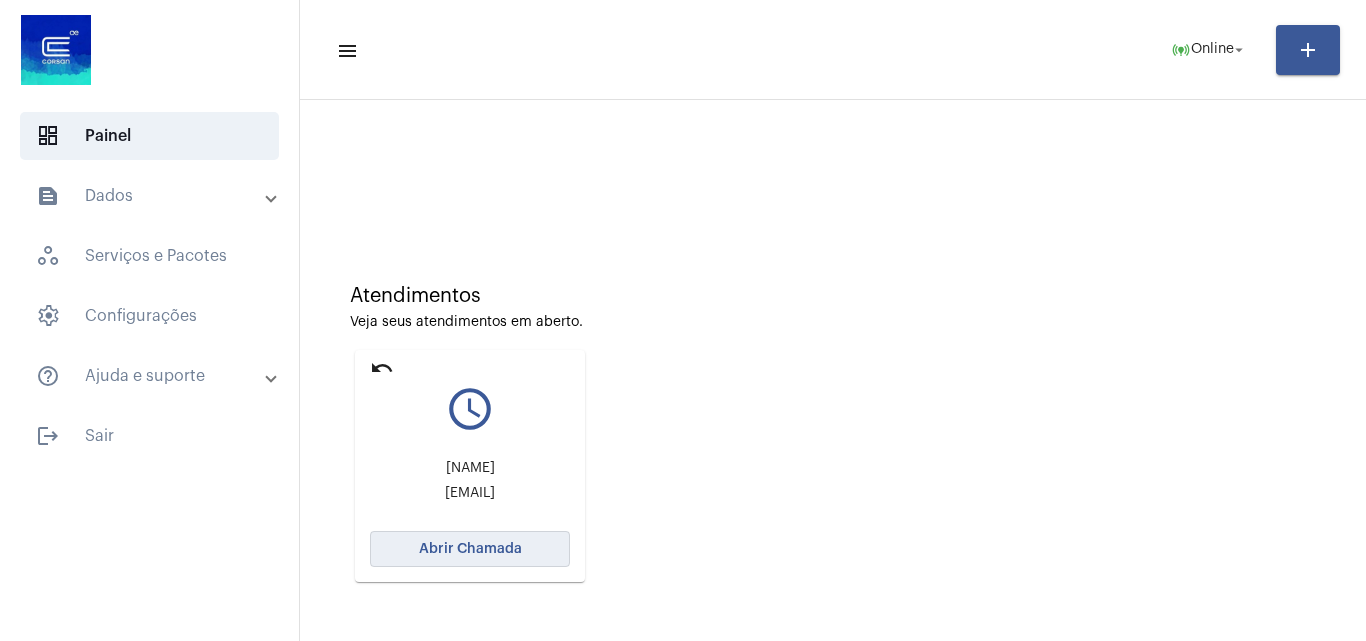 click on "Abrir Chamada" 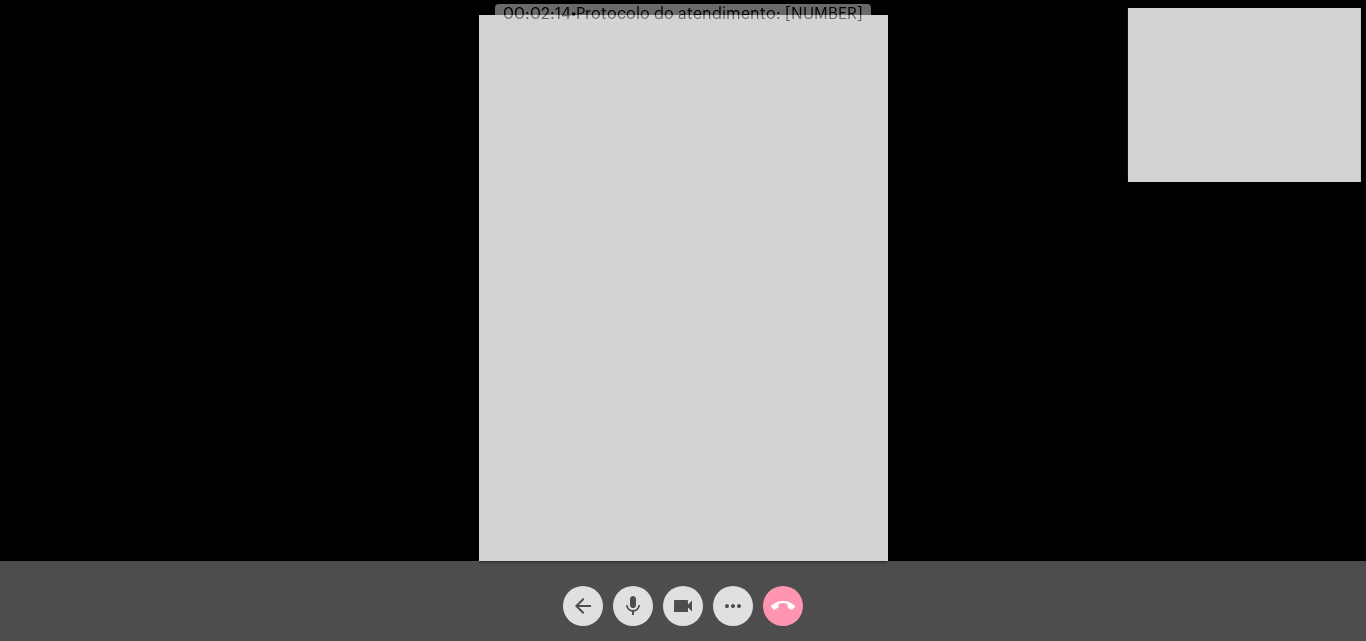 click on "mic" 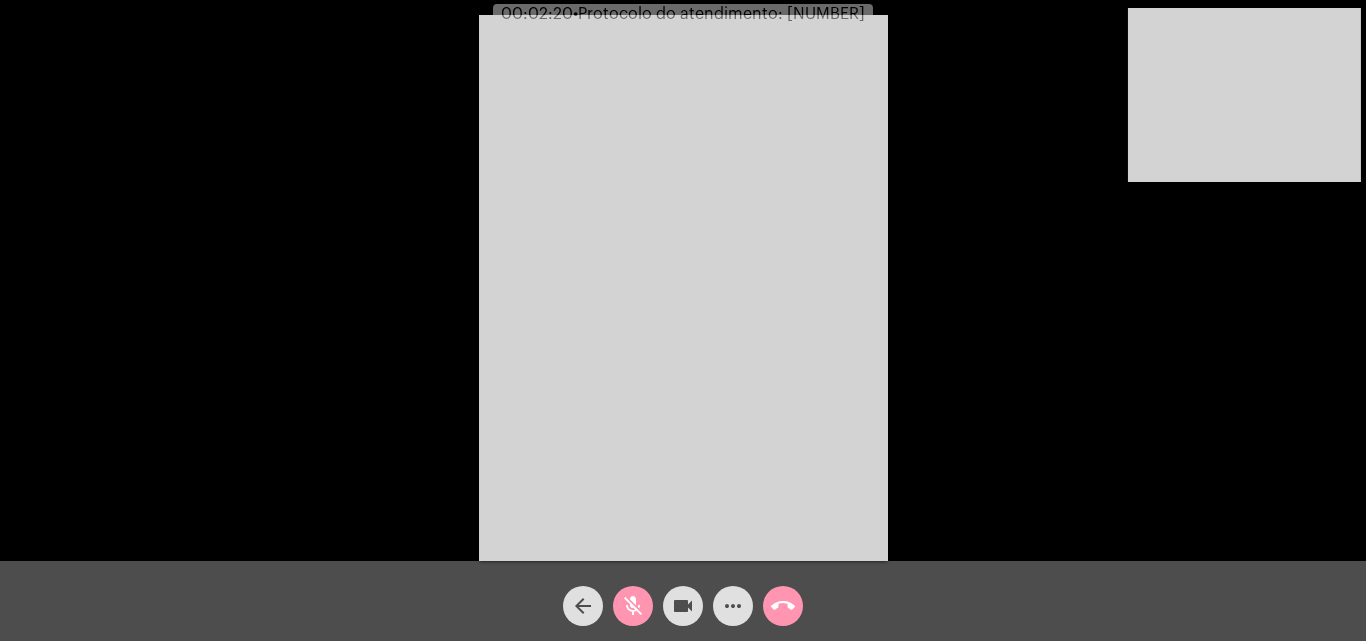 click on "mic_off" 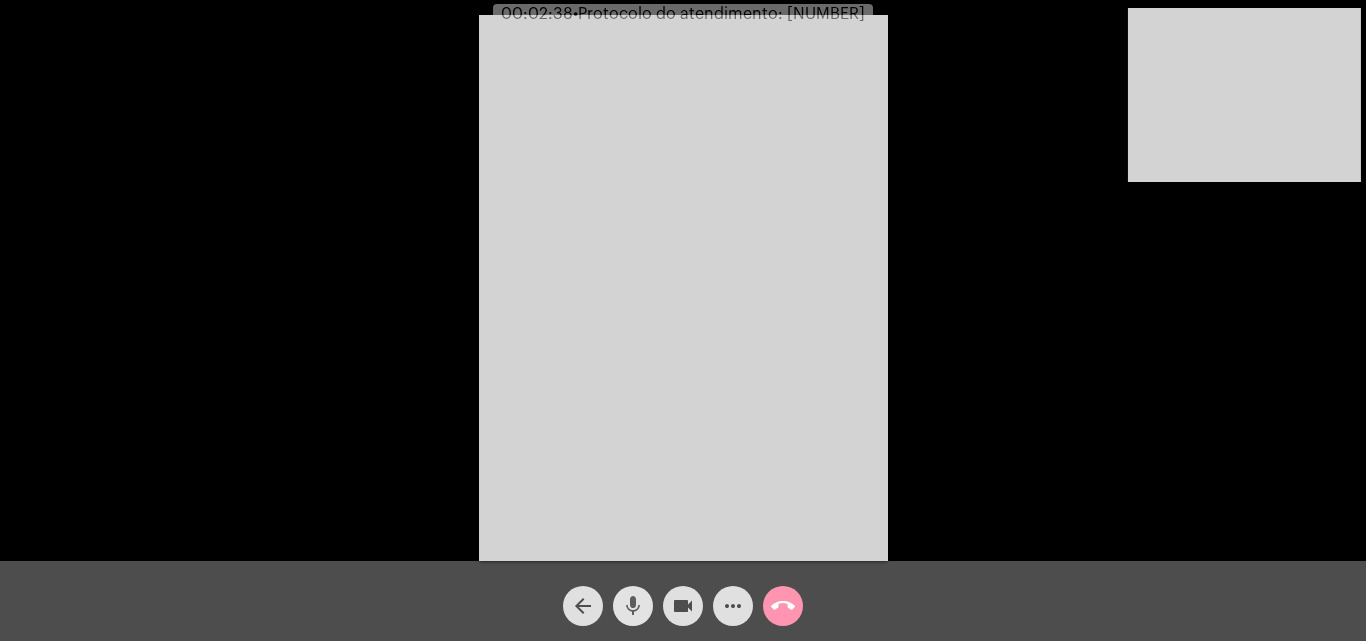 click on "mic" 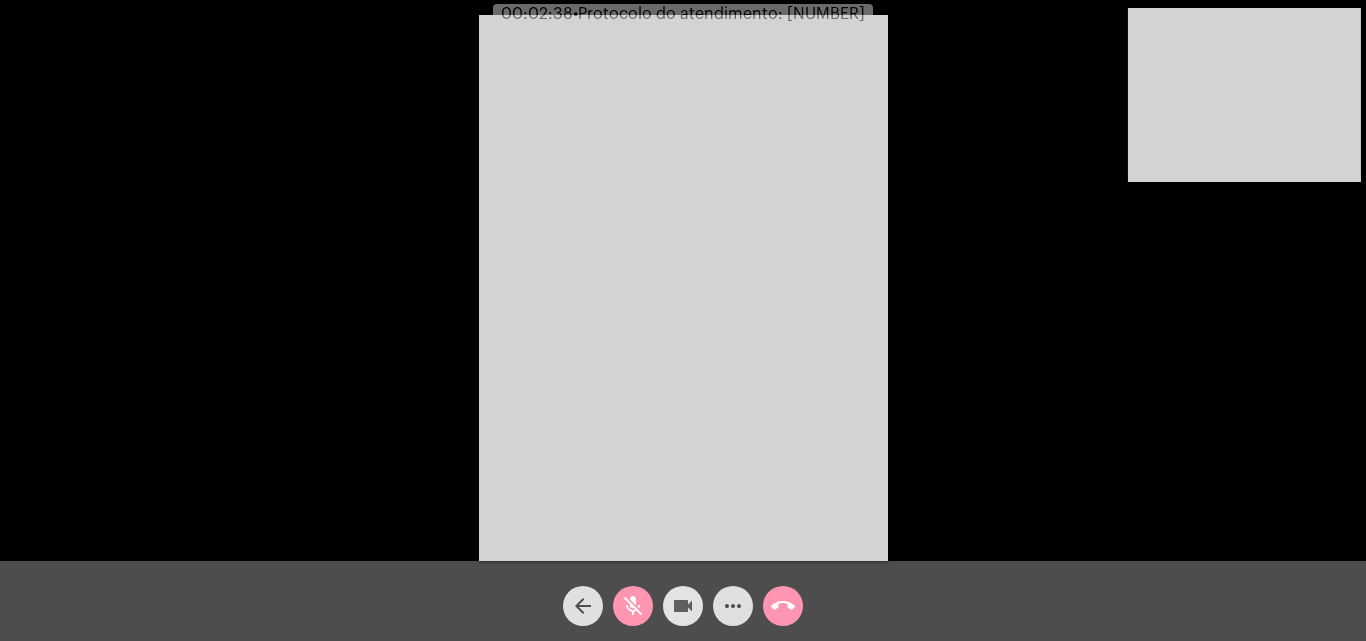 click on "videocam" 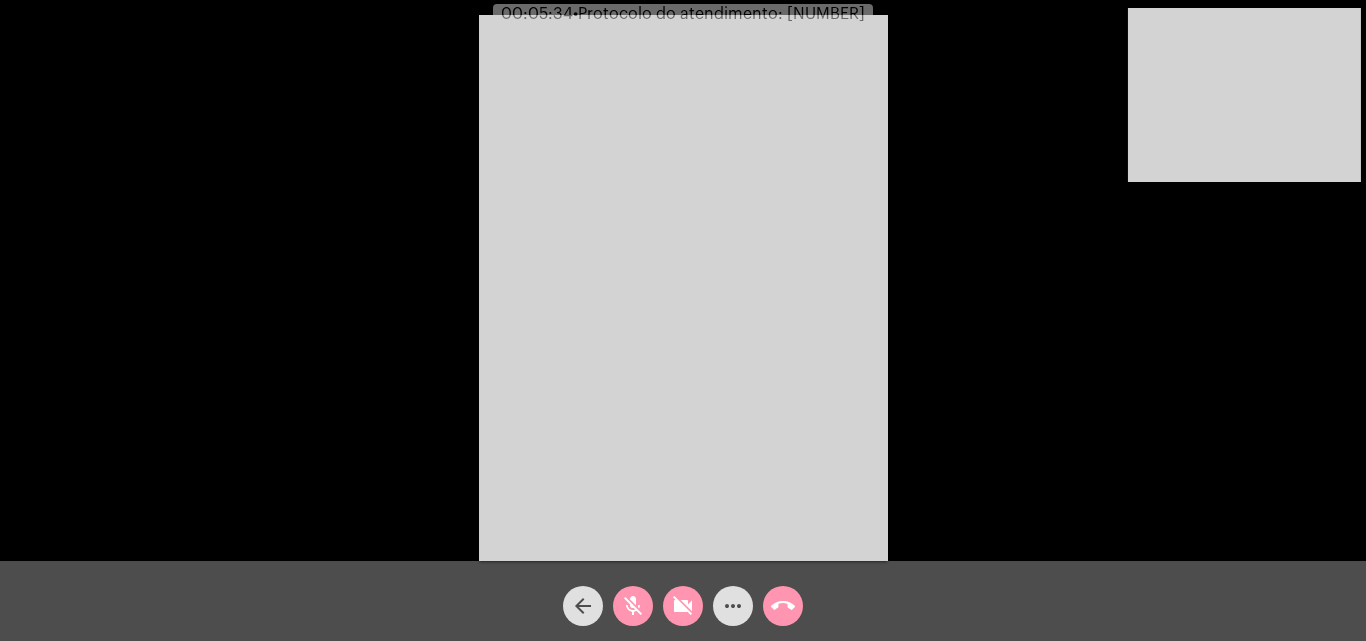 click on "mic_off" 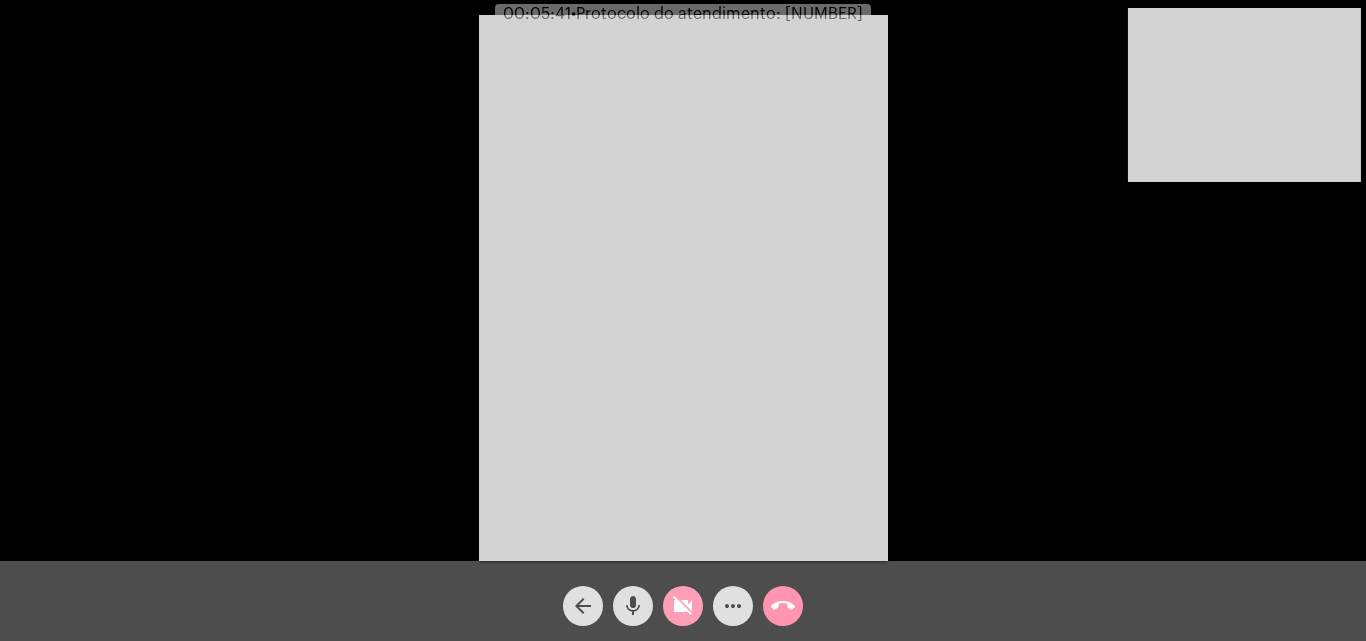click on "videocam_off" 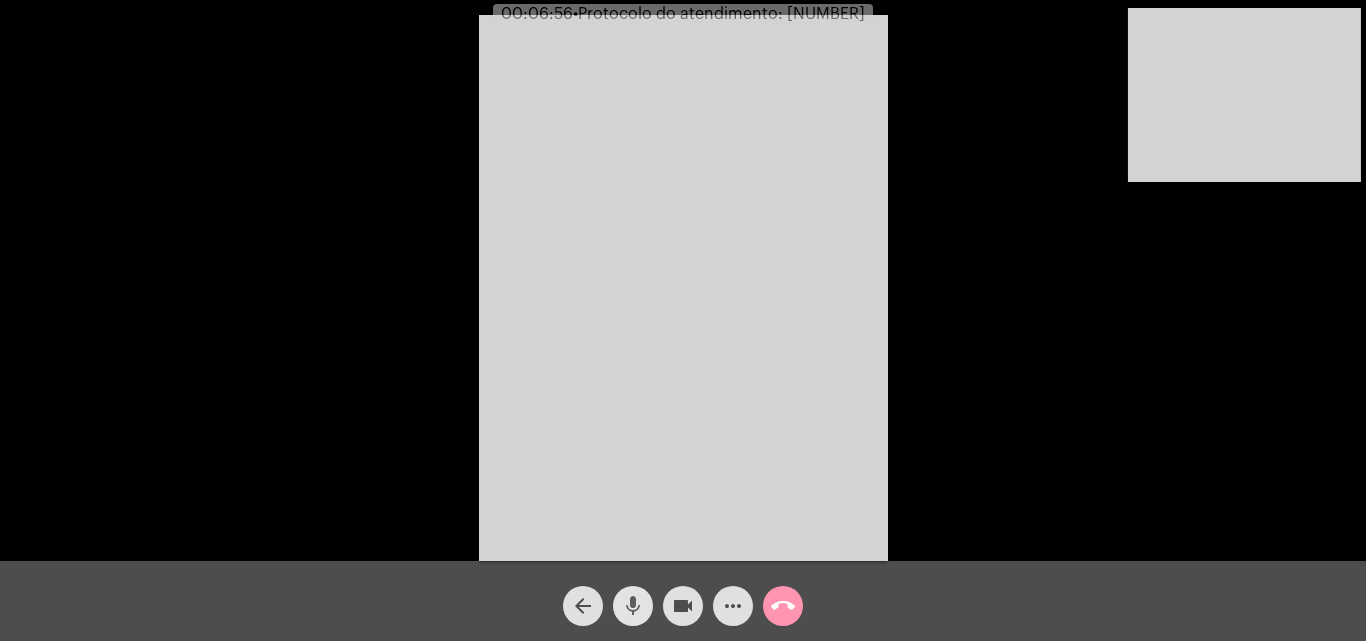 click on "mic" 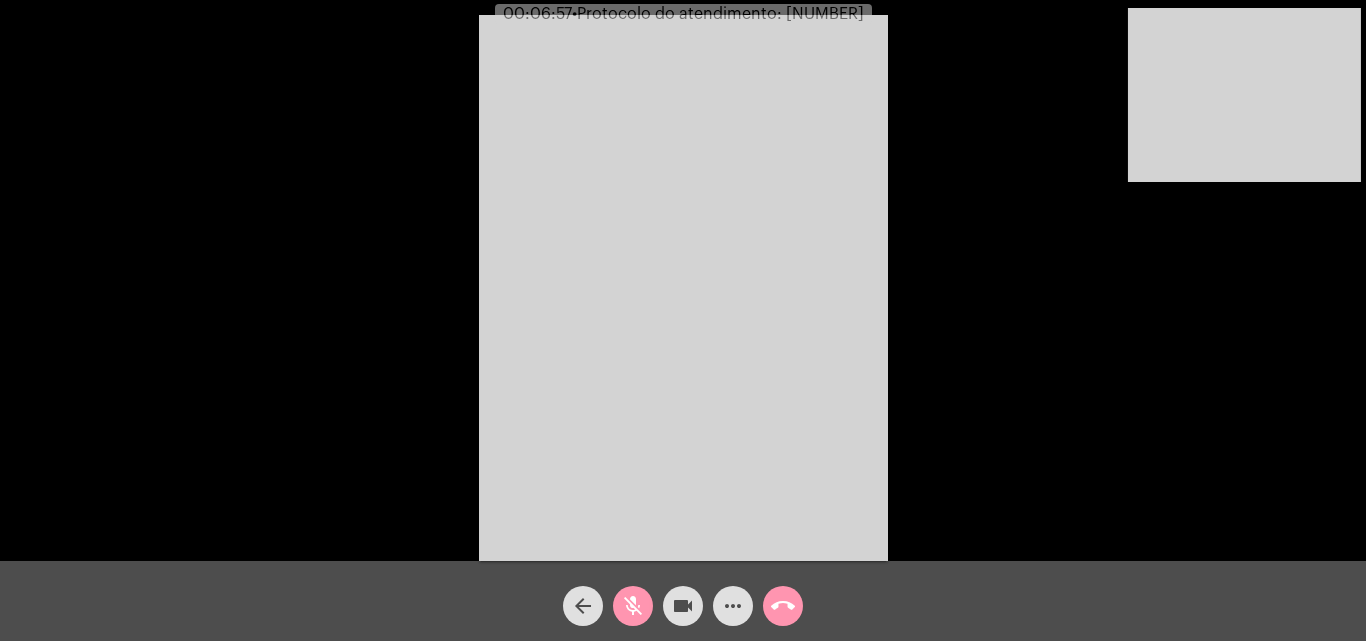 click on "videocam" 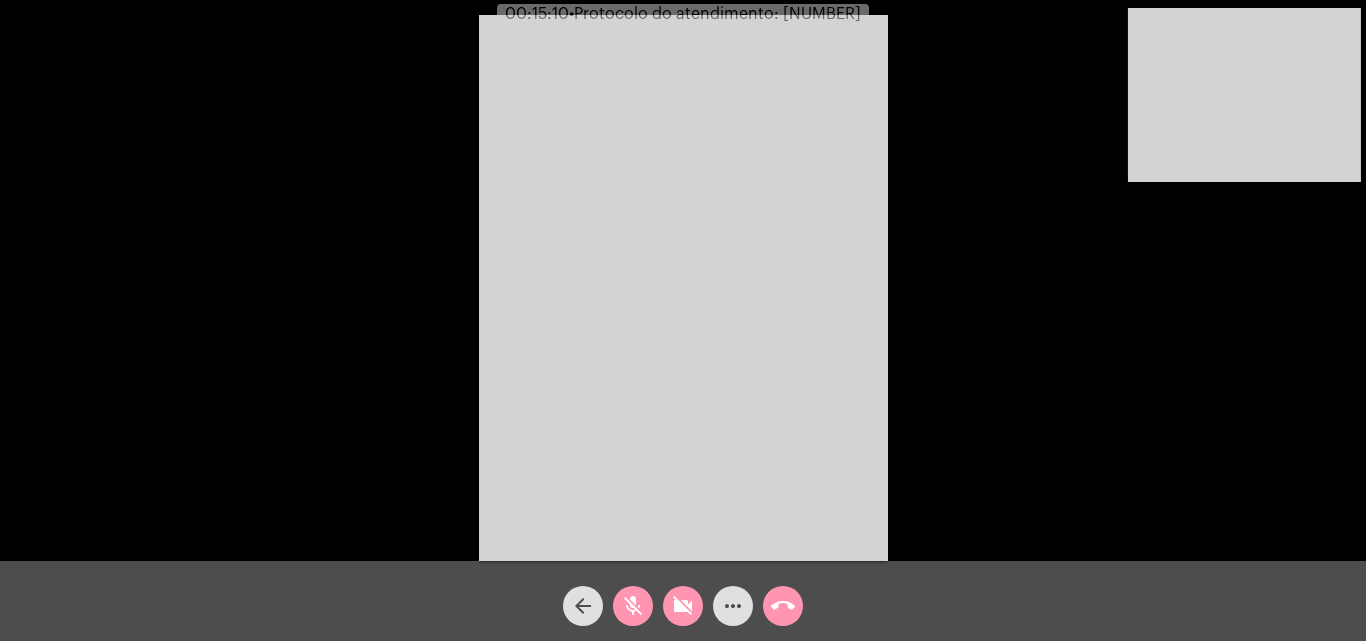 click on "mic_off" 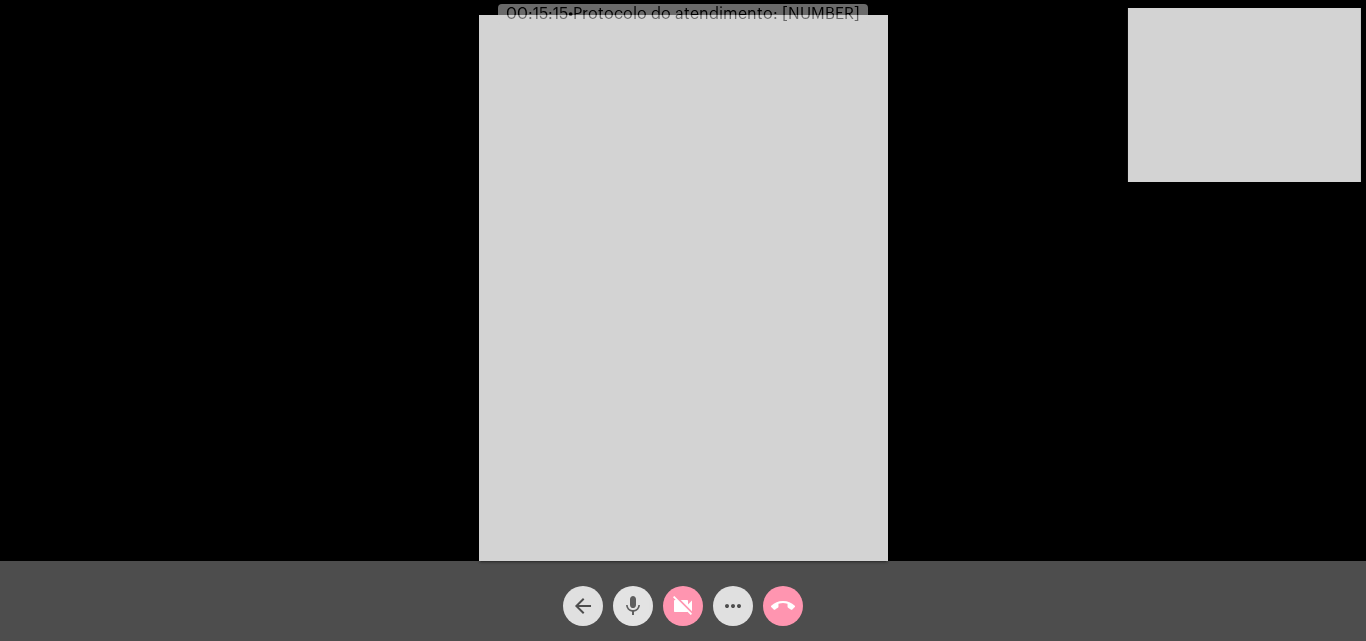 click on "mic" 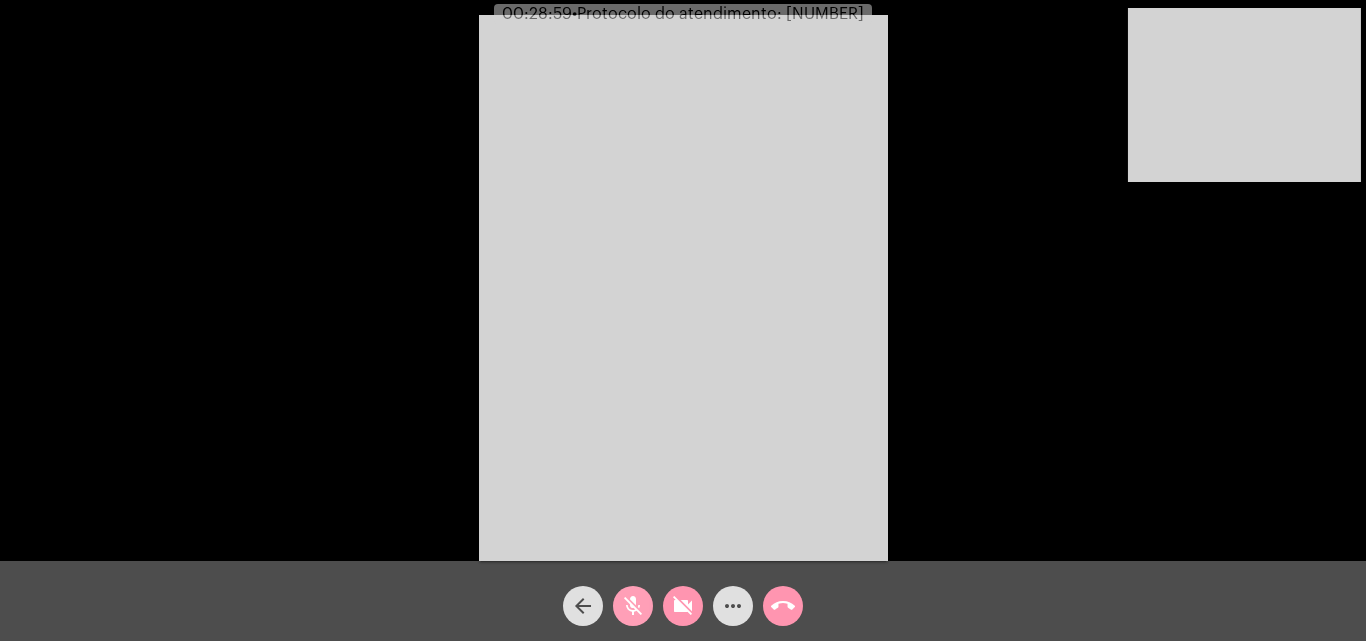 drag, startPoint x: 637, startPoint y: 610, endPoint x: 664, endPoint y: 598, distance: 29.546574 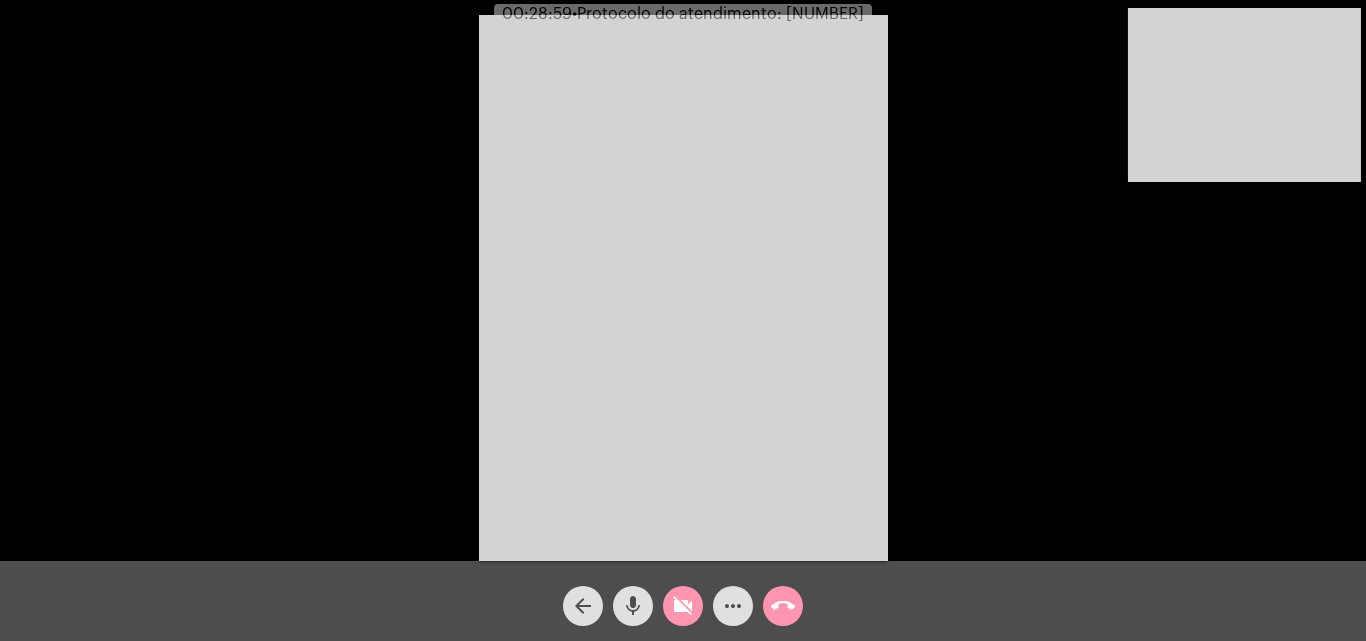 click on "videocam_off" 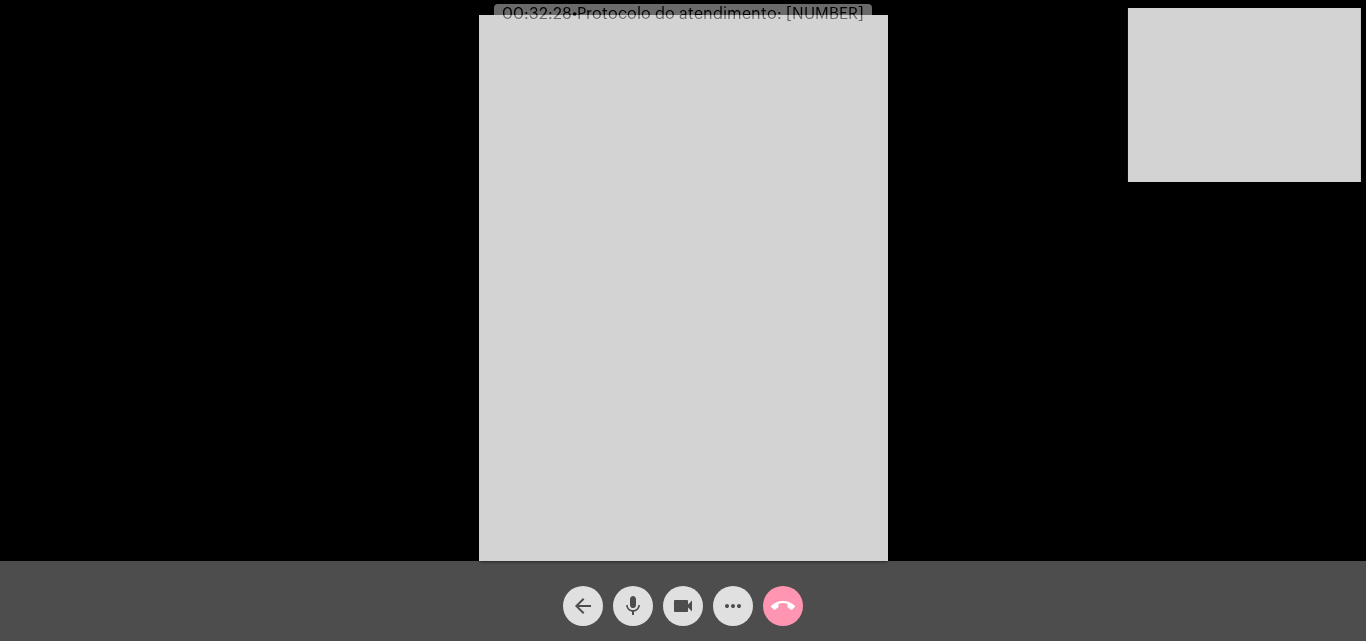 click on "mic" 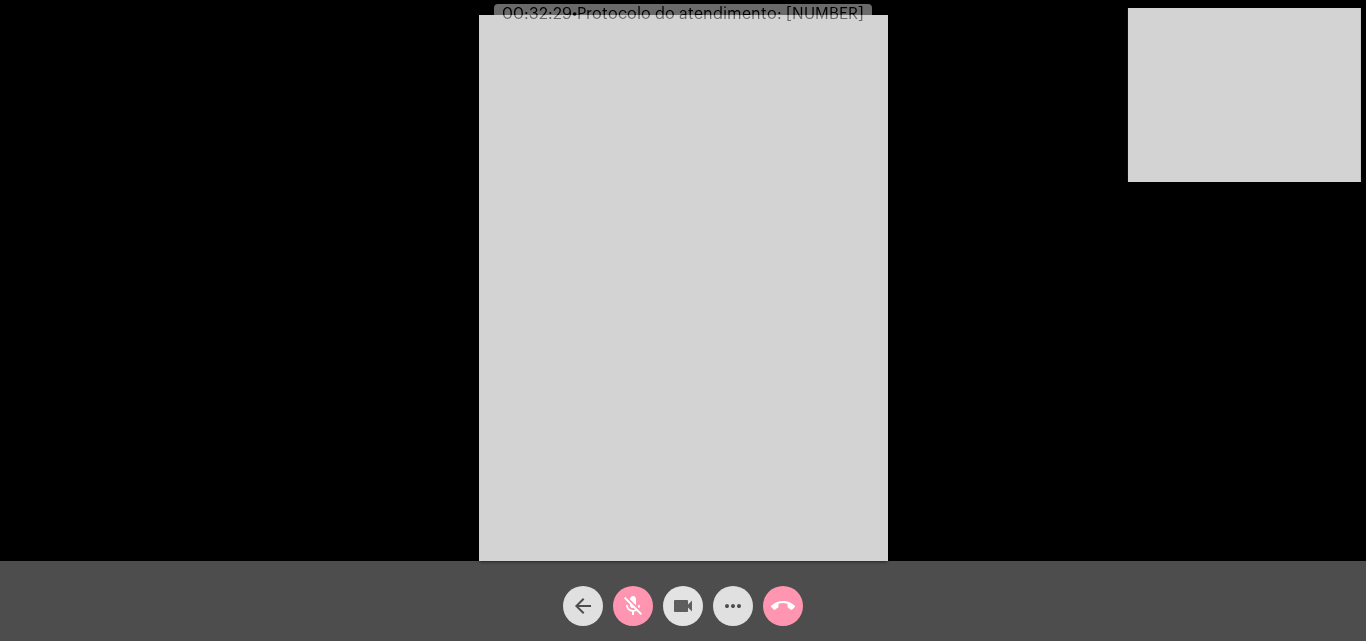 click on "videocam" 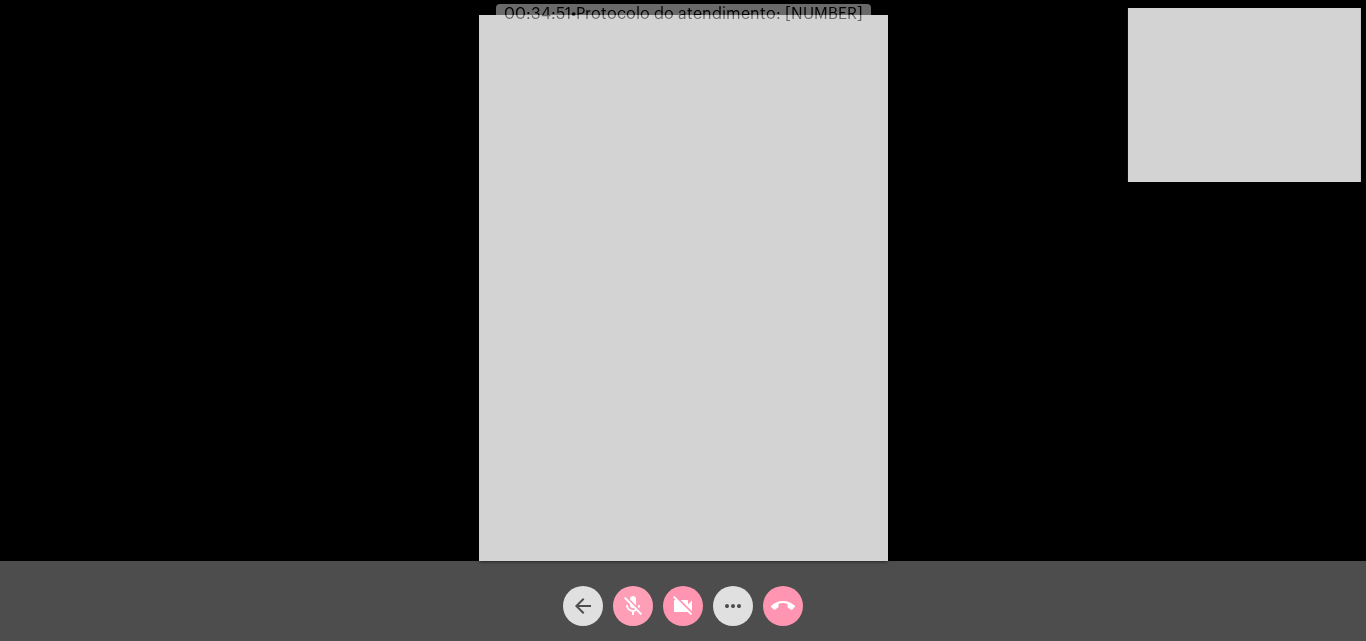 click on "mic_off" 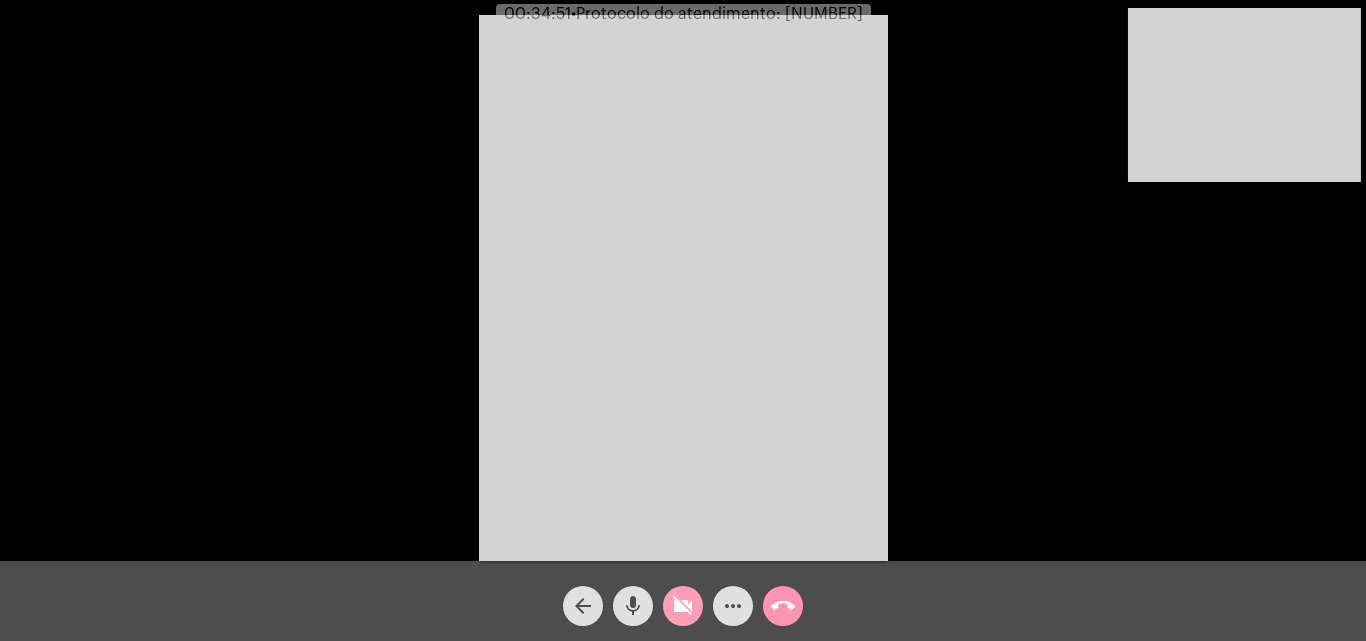 click on "videocam_off" 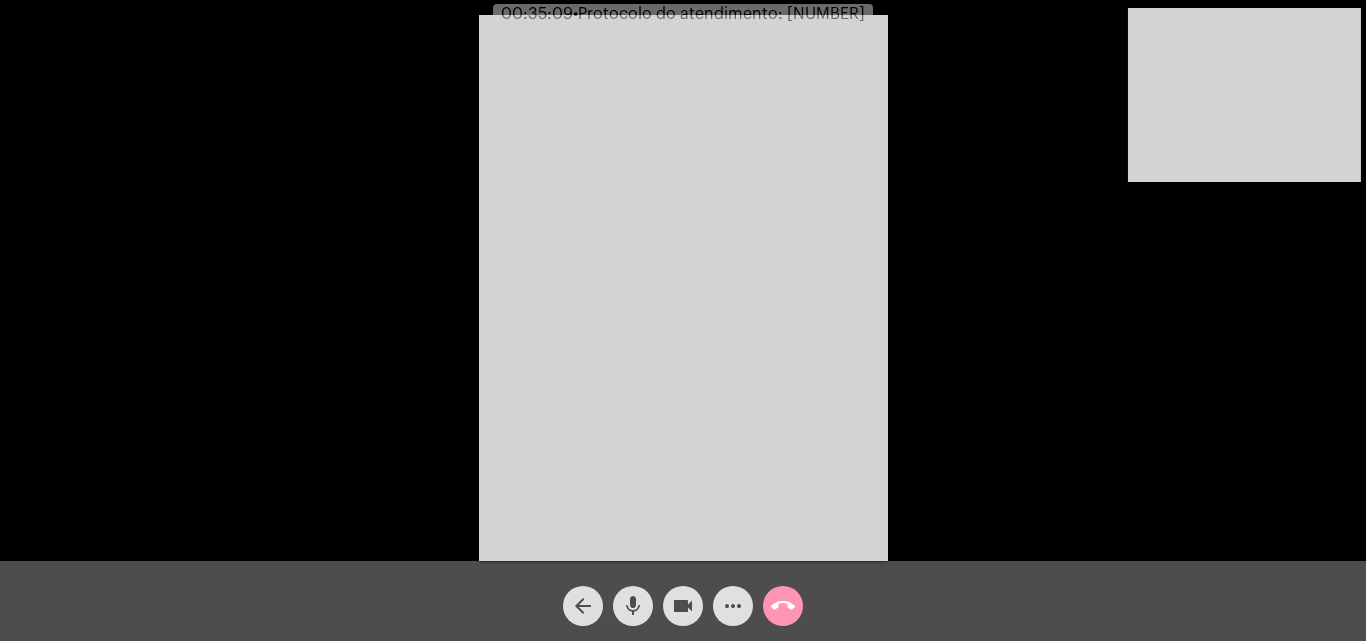 click on "videocam" 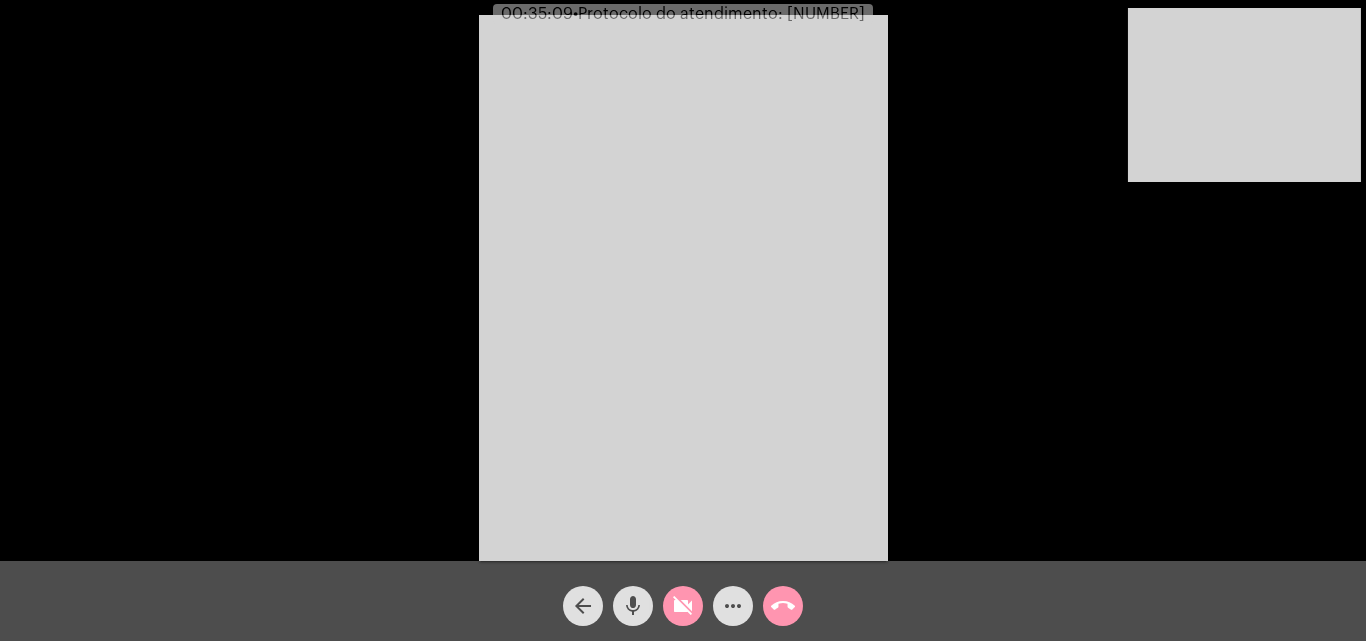 click on "mic" 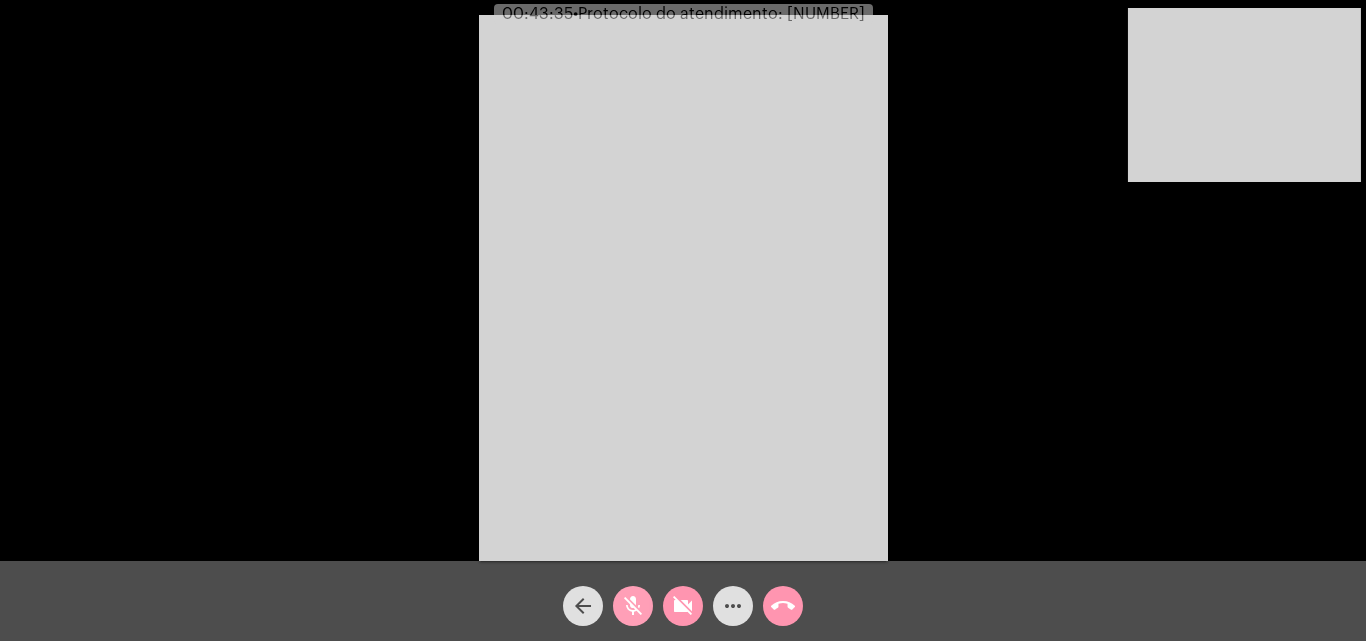 drag, startPoint x: 638, startPoint y: 608, endPoint x: 706, endPoint y: 620, distance: 69.050705 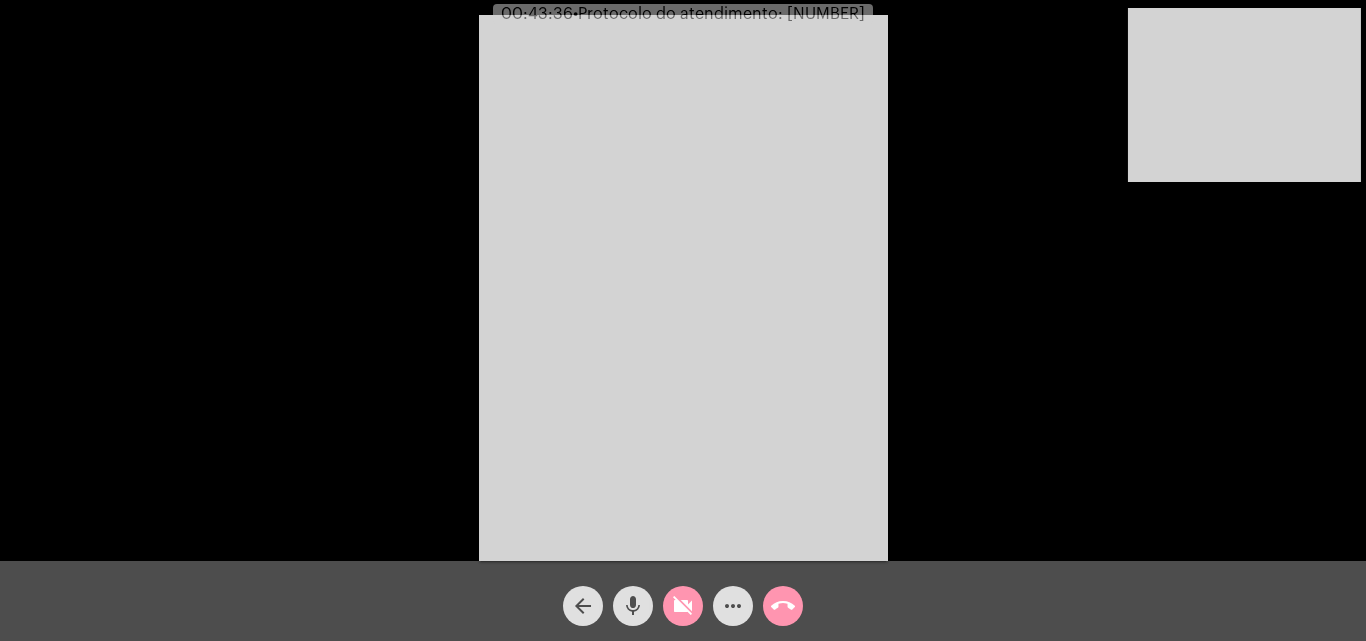 click on "videocam_off" 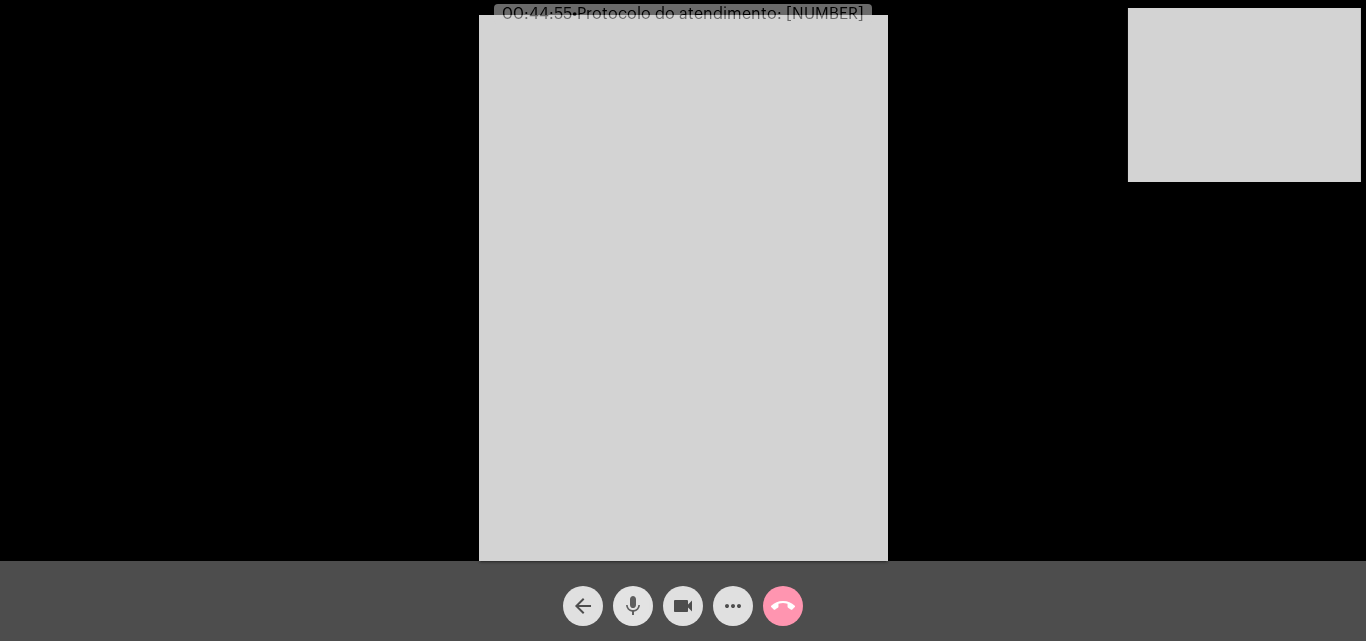 click on "mic" 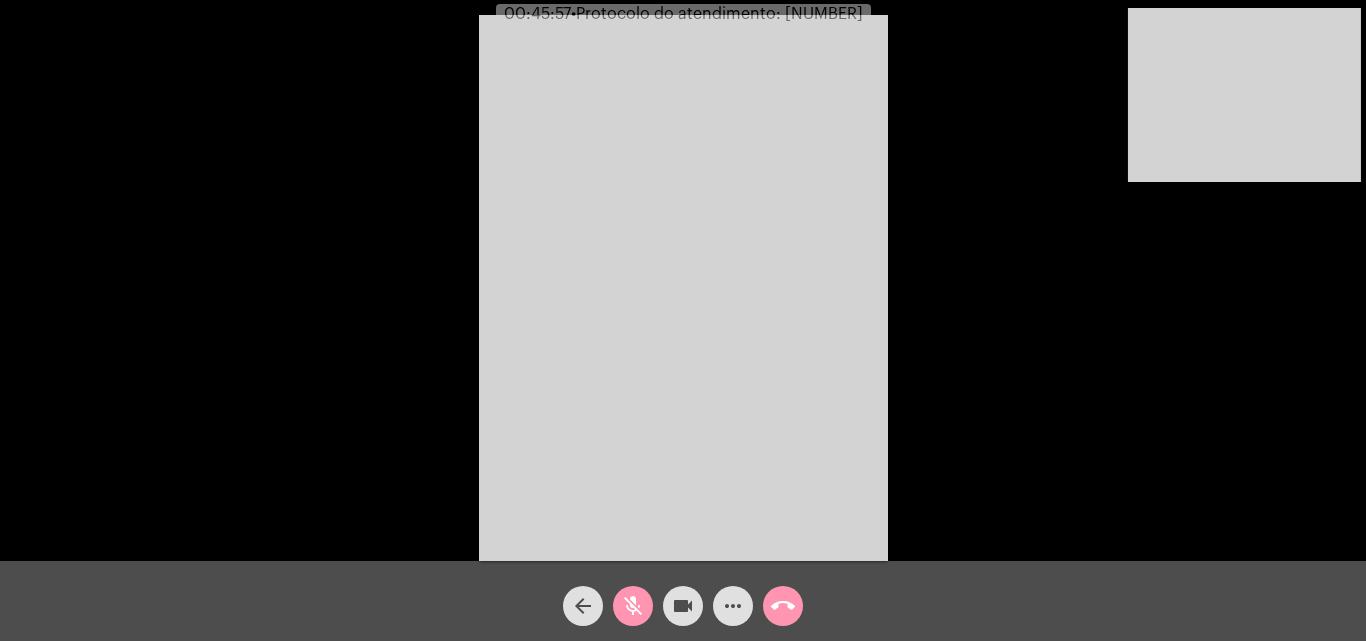 drag, startPoint x: 638, startPoint y: 597, endPoint x: 674, endPoint y: 608, distance: 37.64306 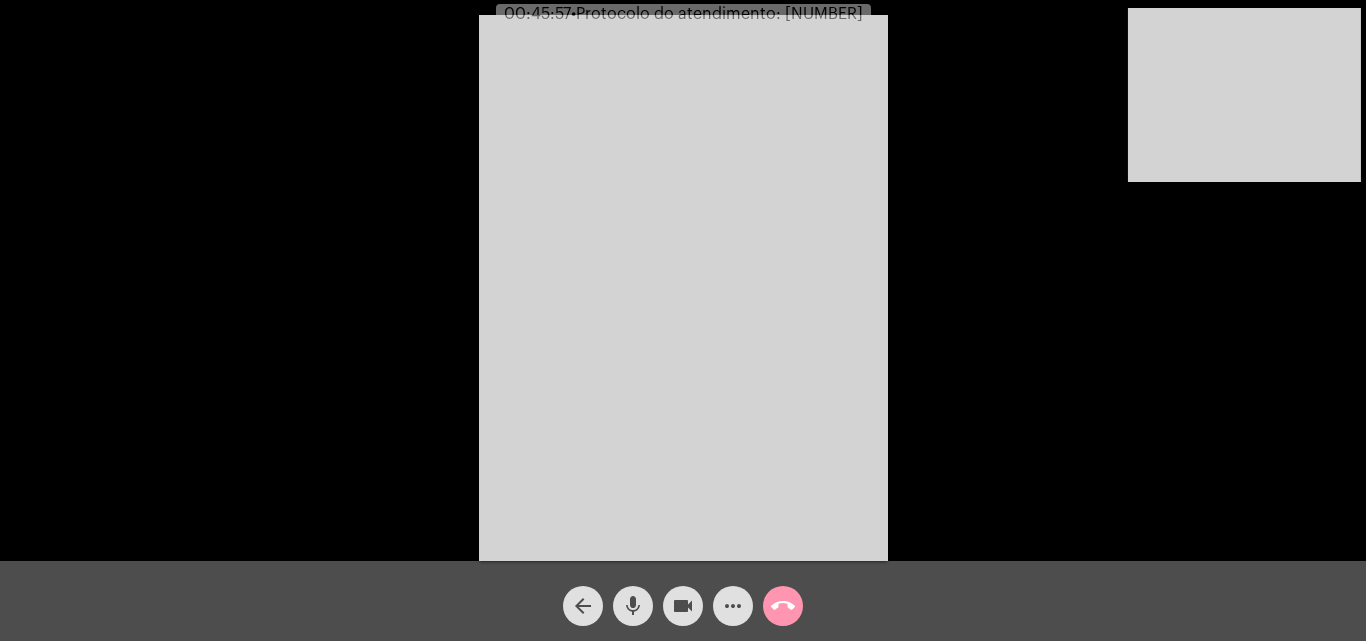 click on "more_horiz" 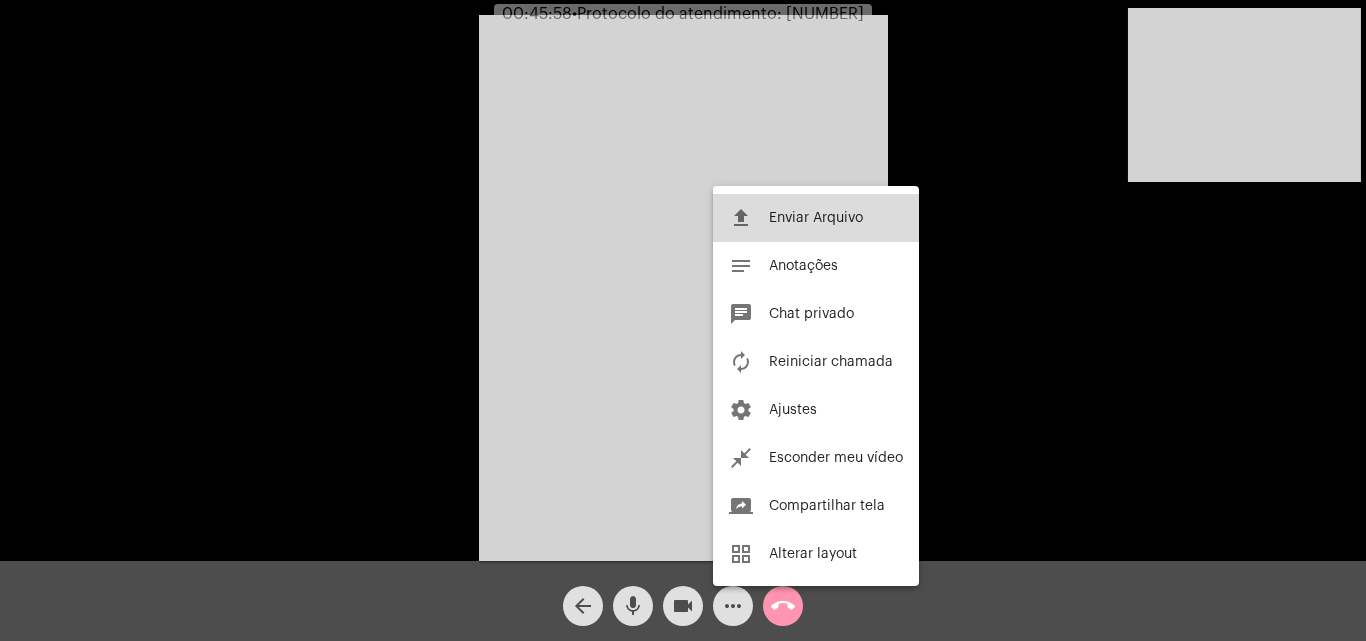 click on "file_upload Enviar Arquivo" at bounding box center (816, 218) 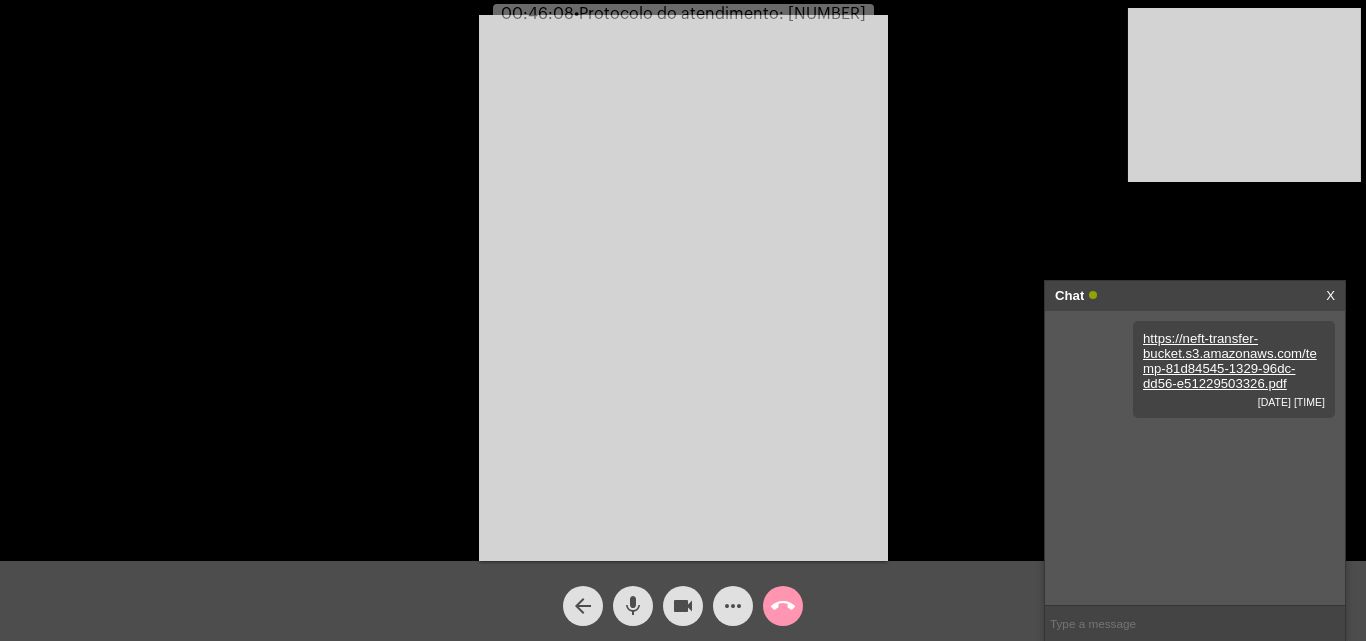 click on "more_horiz" 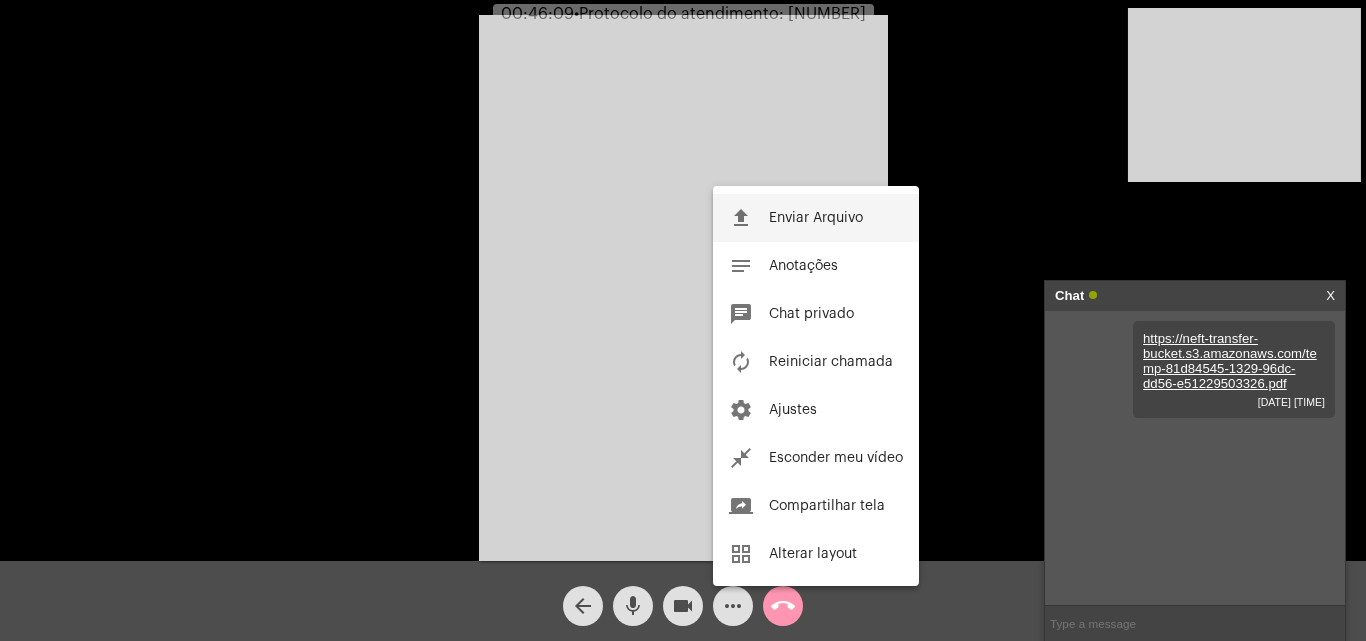 click on "Enviar Arquivo" at bounding box center (816, 218) 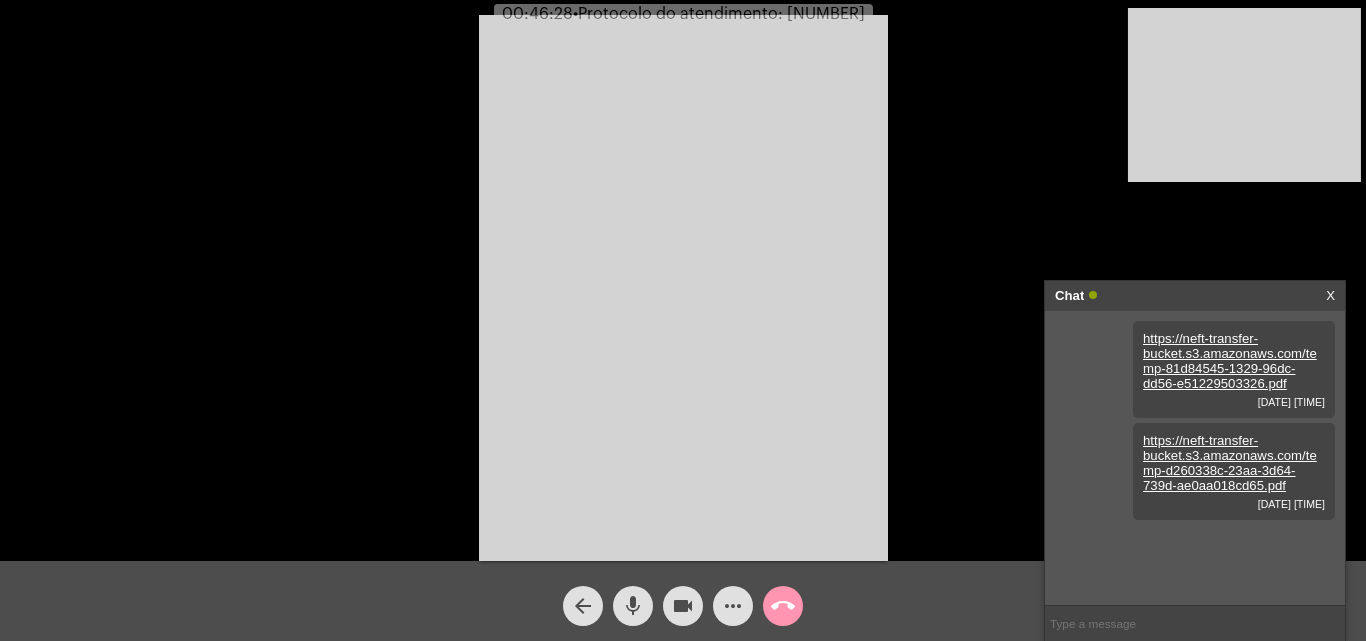 click on "•  Protocolo do atendimento: 20250808011996" 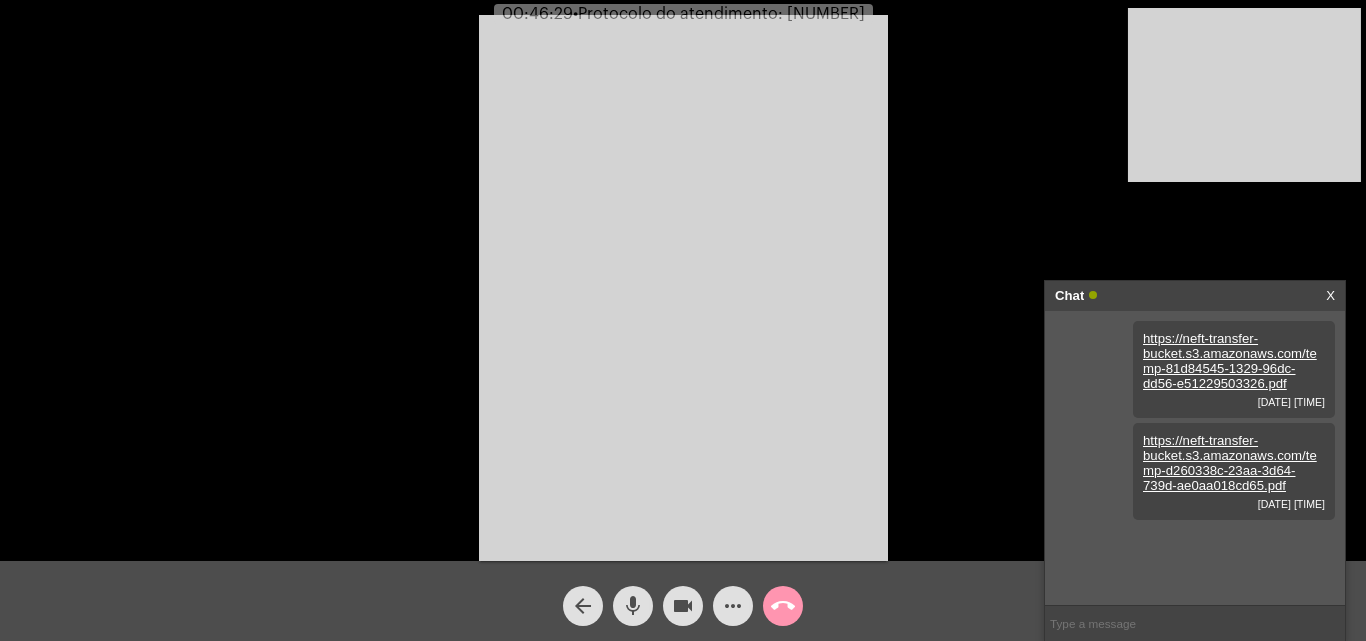 click on "•  Protocolo do atendimento: 20250808011996" 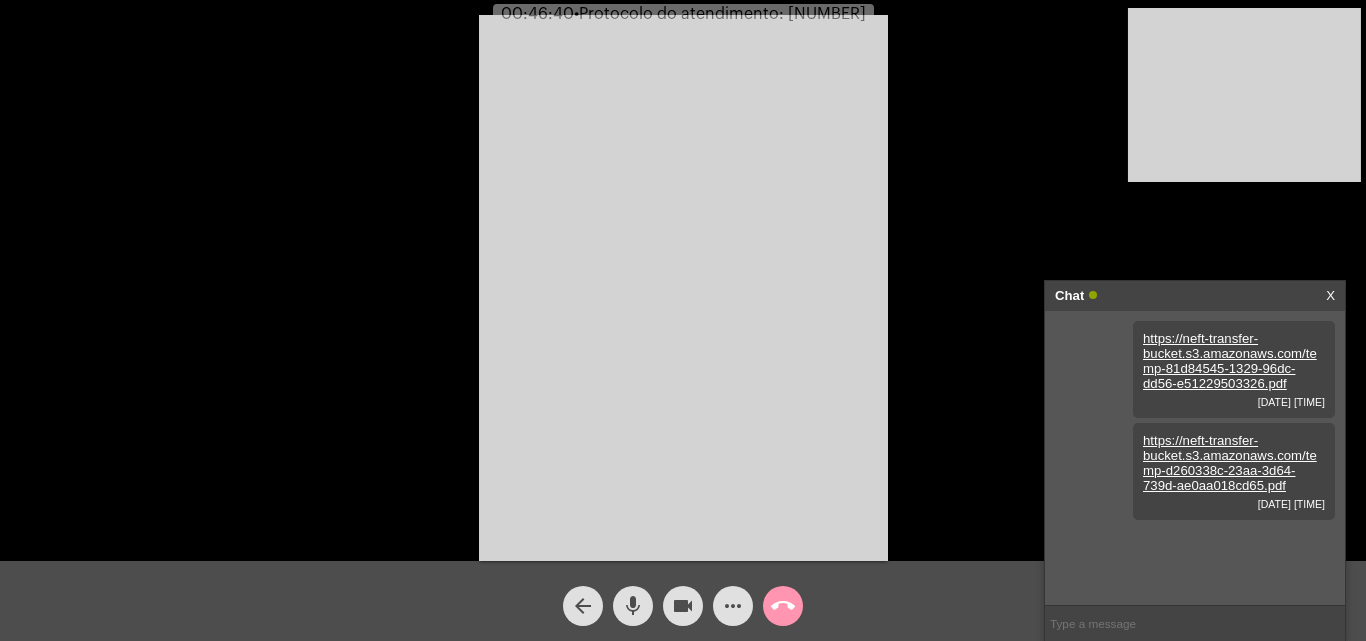 click at bounding box center [683, 288] 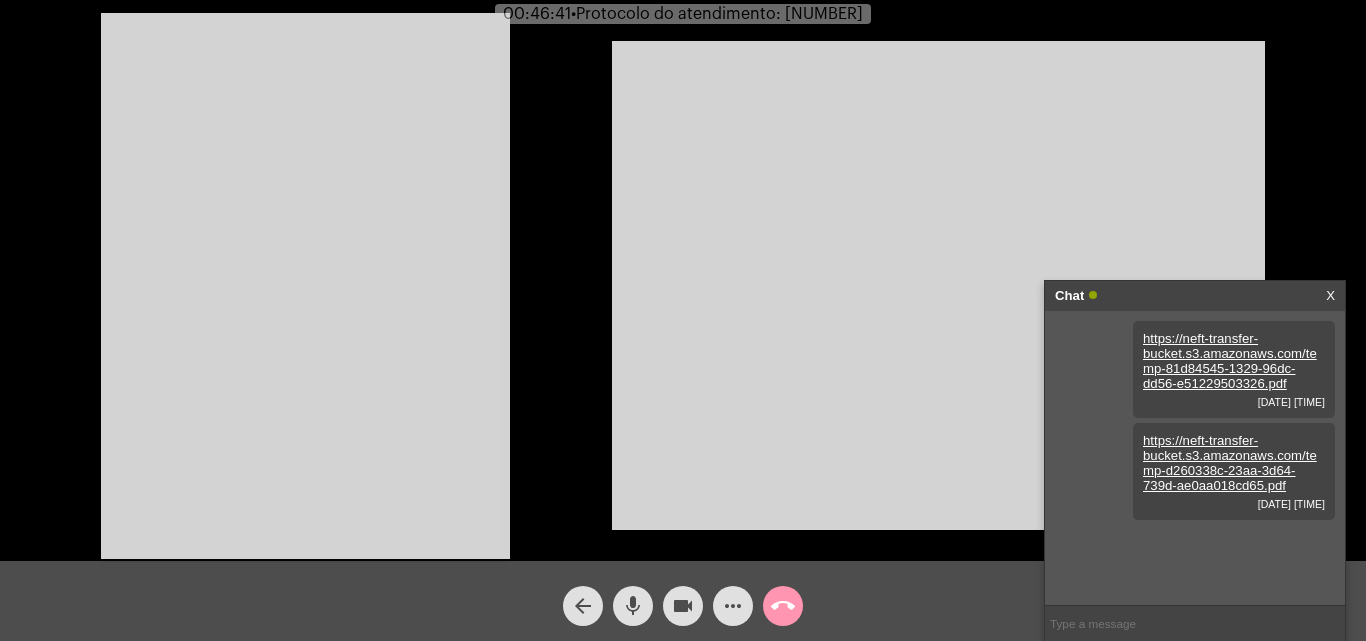 click at bounding box center (305, 286) 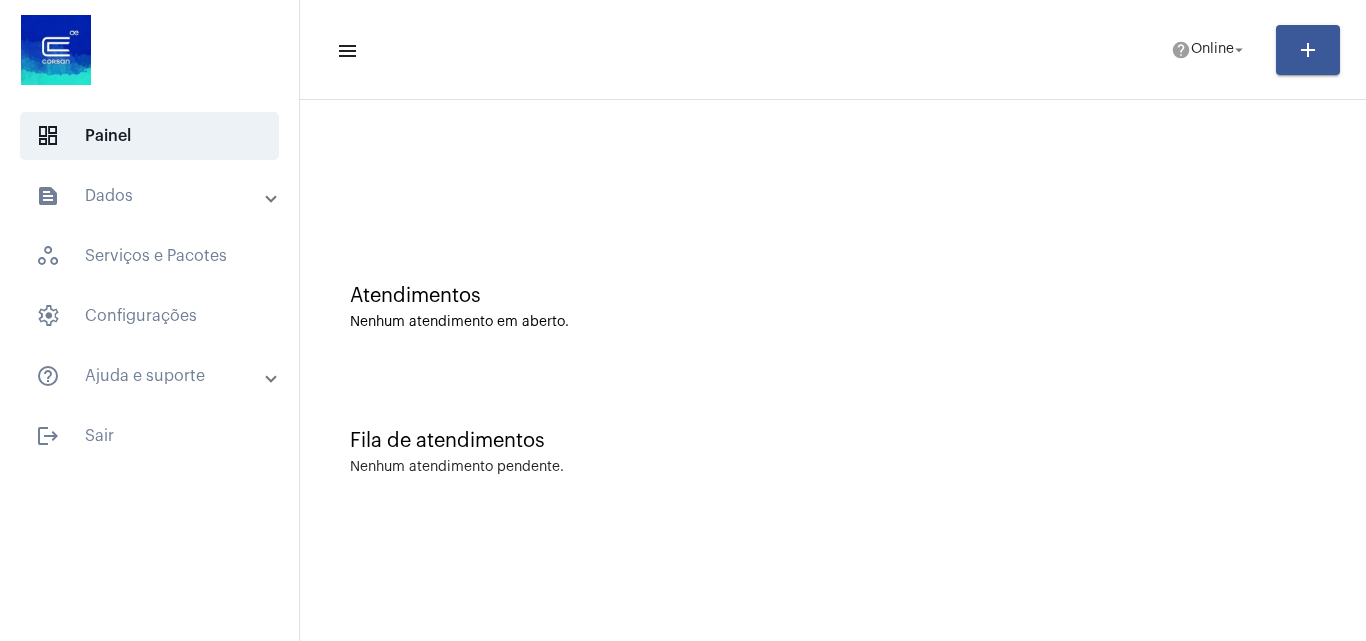 scroll, scrollTop: 0, scrollLeft: 0, axis: both 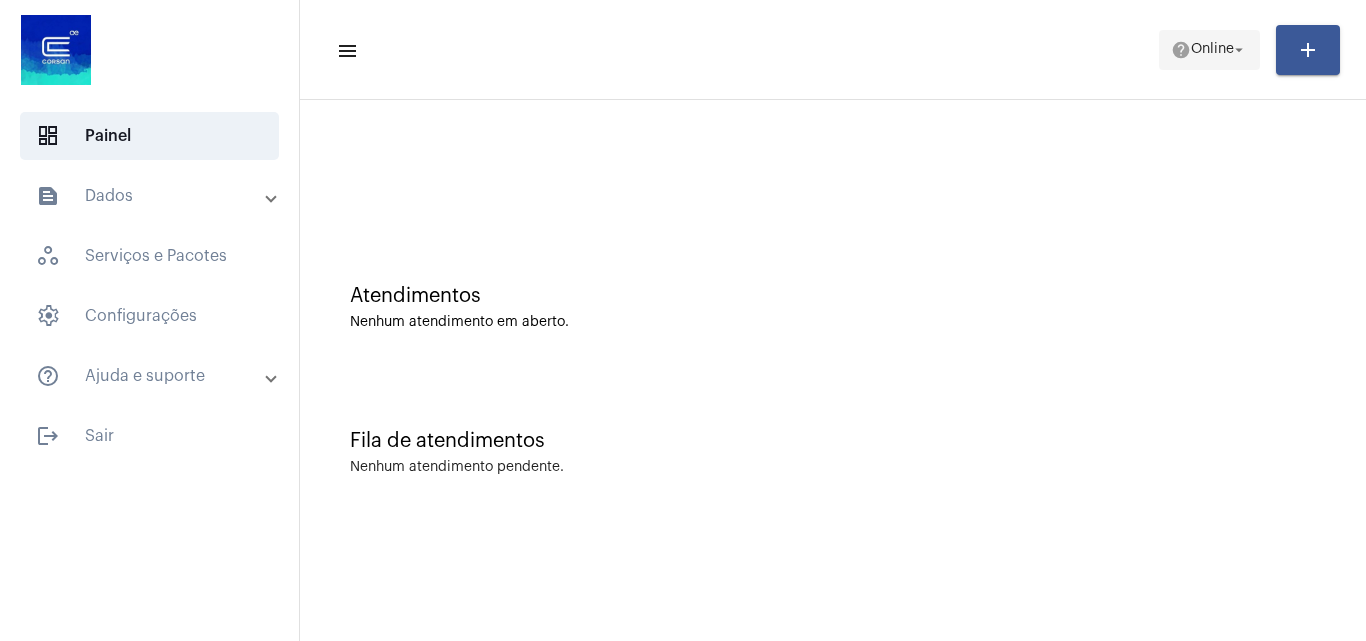 click on "Online" 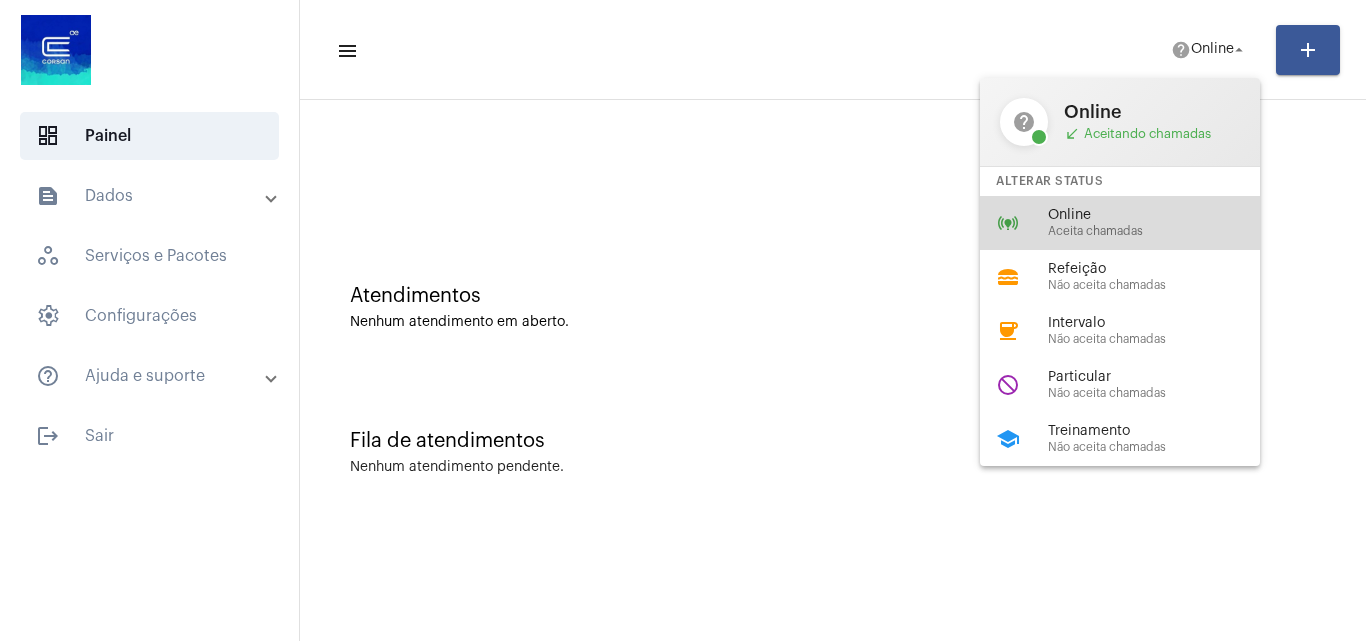 click on "Online" at bounding box center (1162, 215) 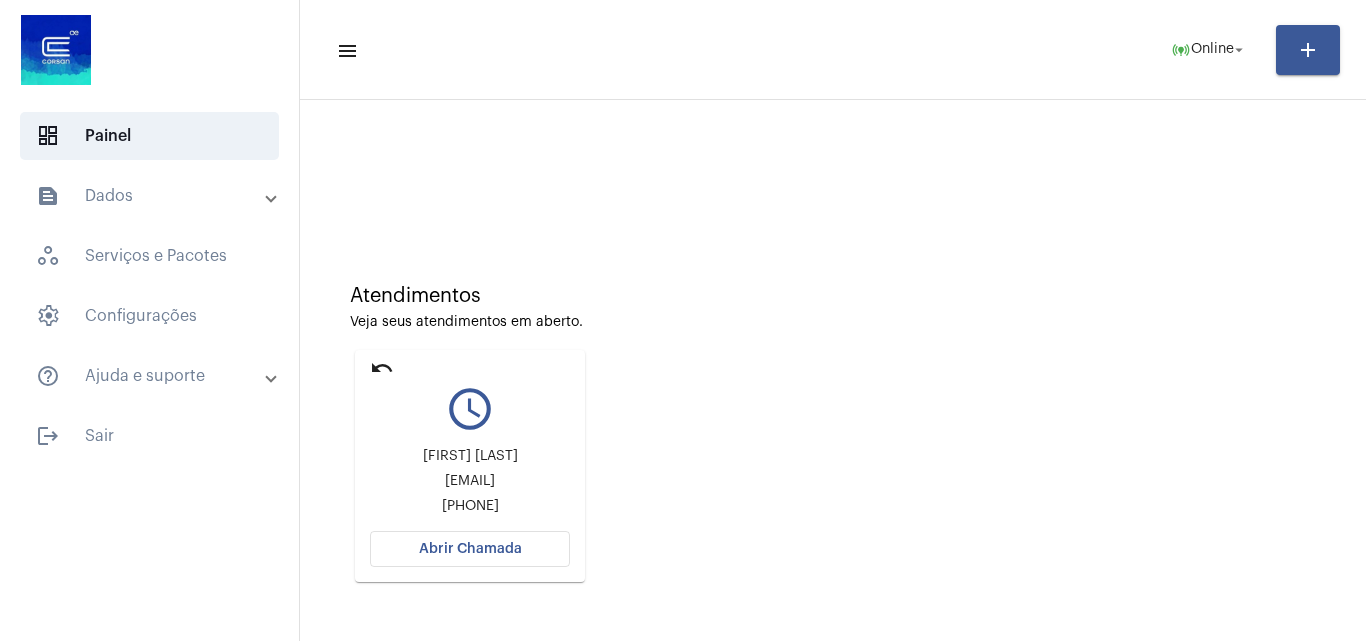 click on "Abrir Chamada" 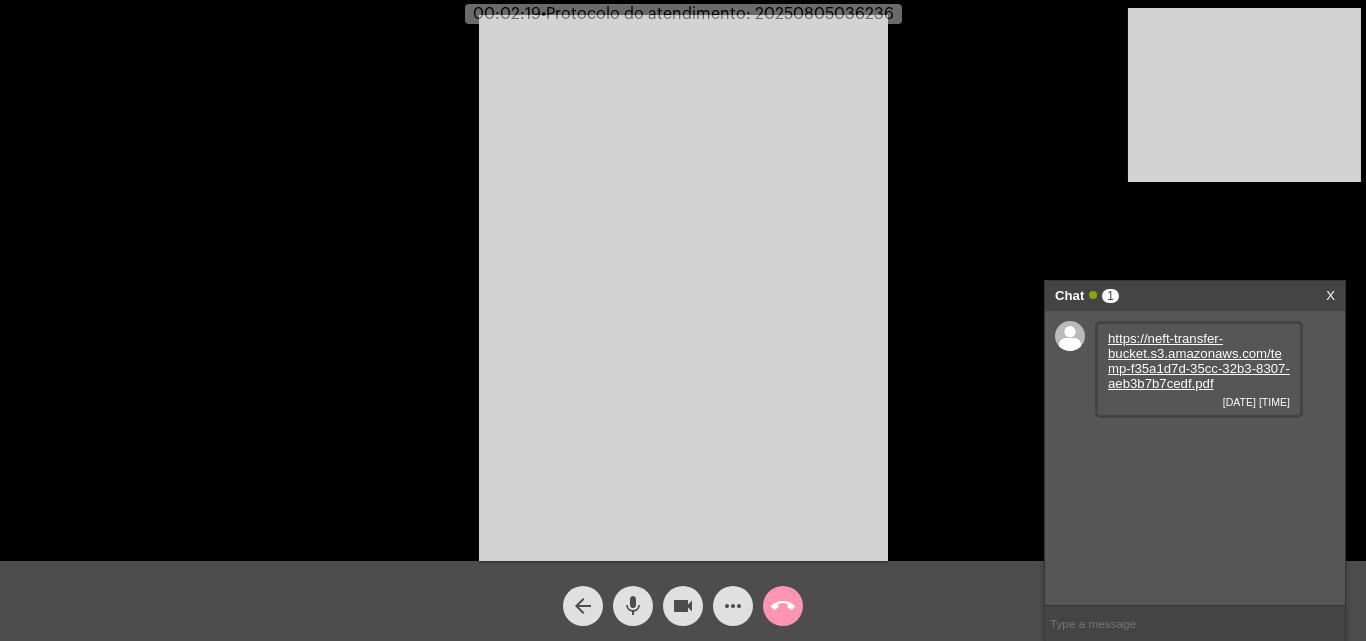 click on "https://neft-transfer-bucket.s3.amazonaws.com/temp-f35a1d7d-35cc-32b3-8307-aeb3b7b7cedf.pdf" at bounding box center (1199, 361) 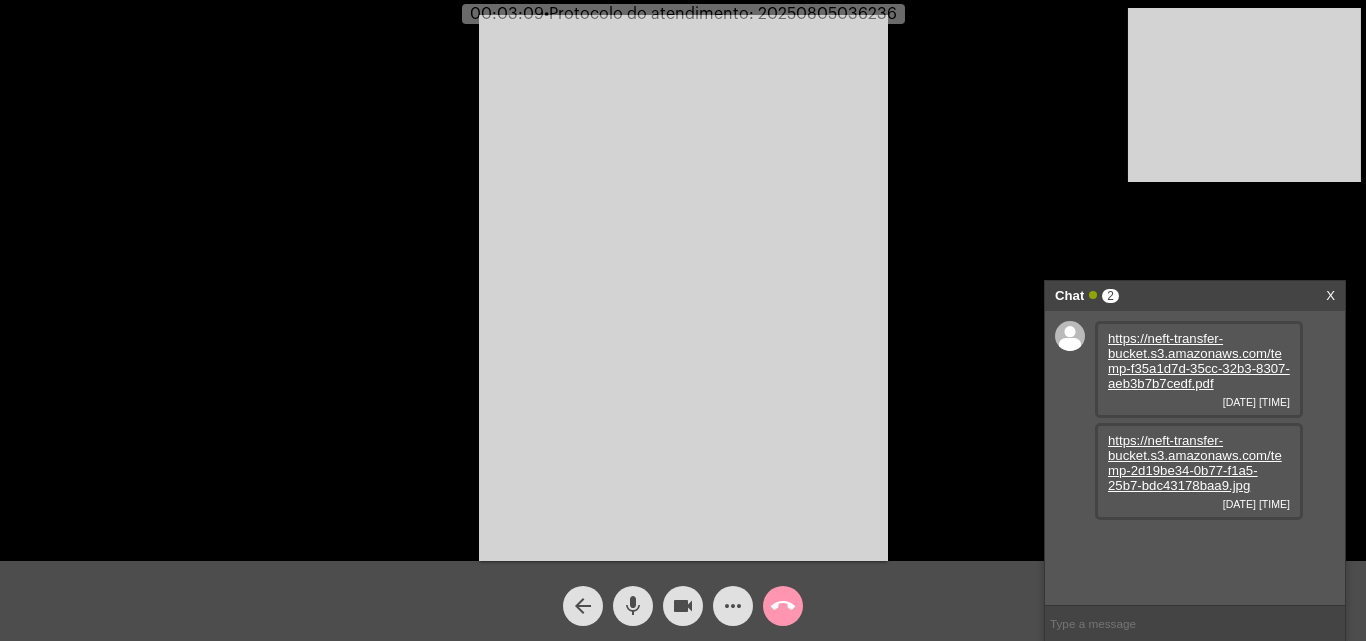 click on "https://neft-transfer-bucket.s3.amazonaws.com/temp-2d19be34-0b77-f1a5-25b7-bdc43178baa9.jpg" at bounding box center [1195, 463] 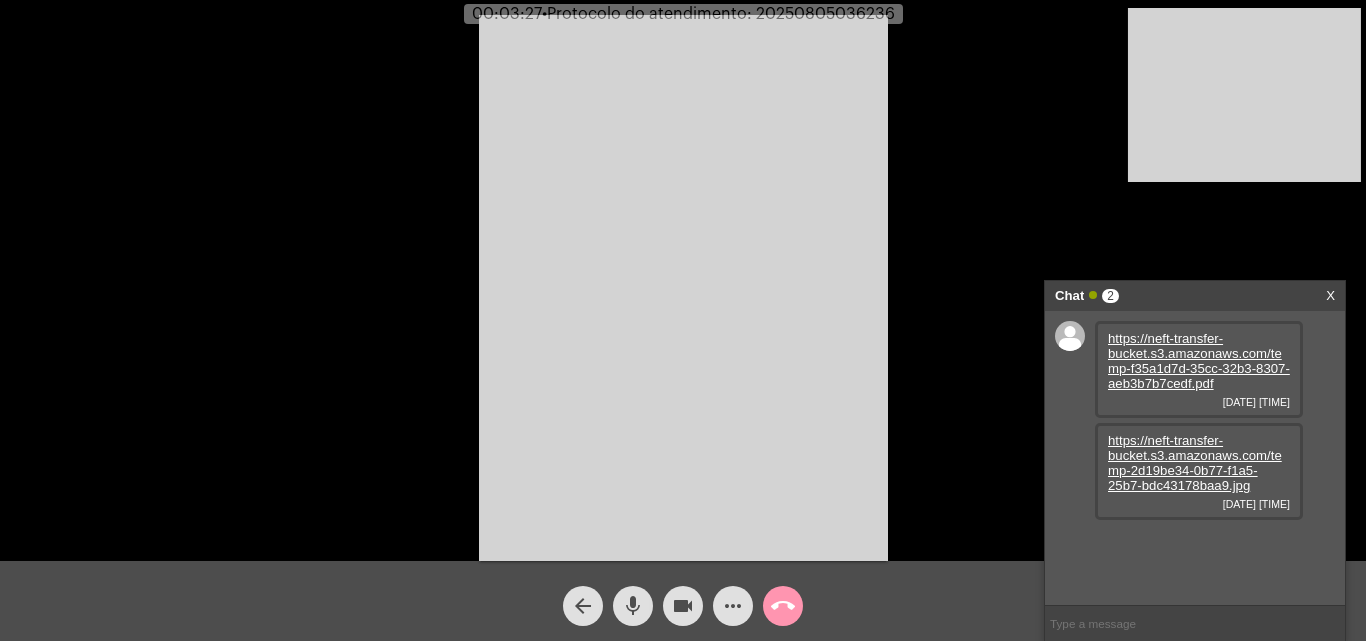 click on "mic" 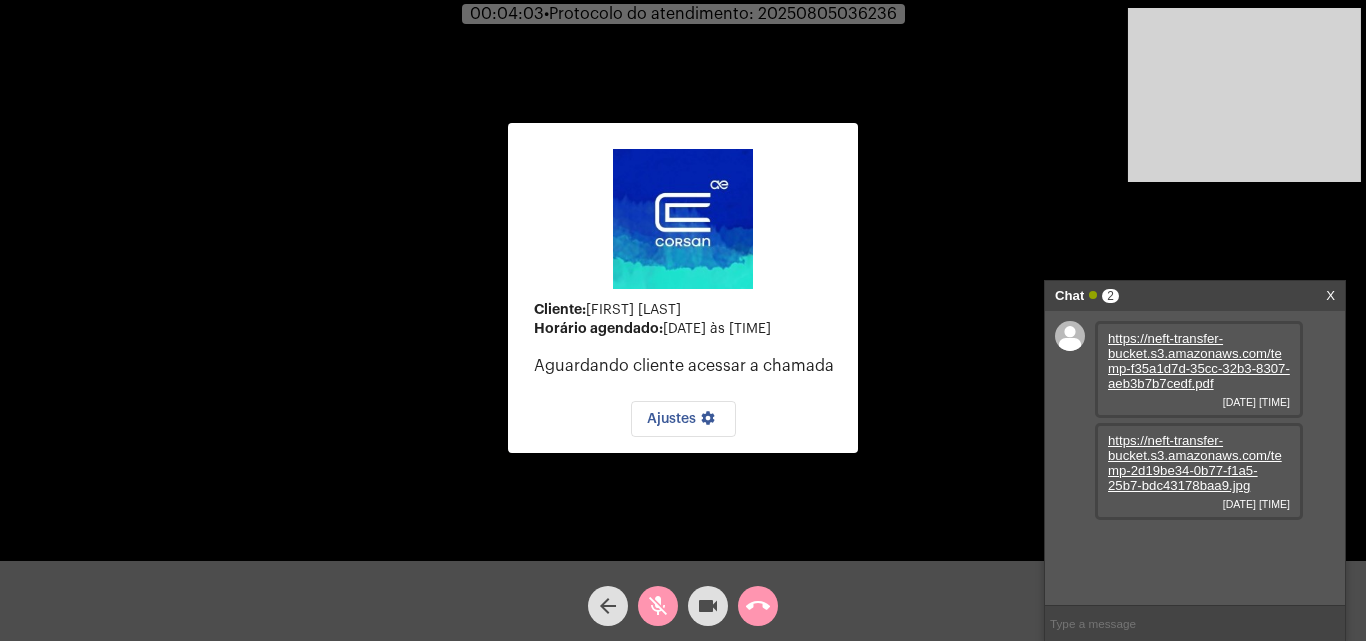 click on "mic_off" 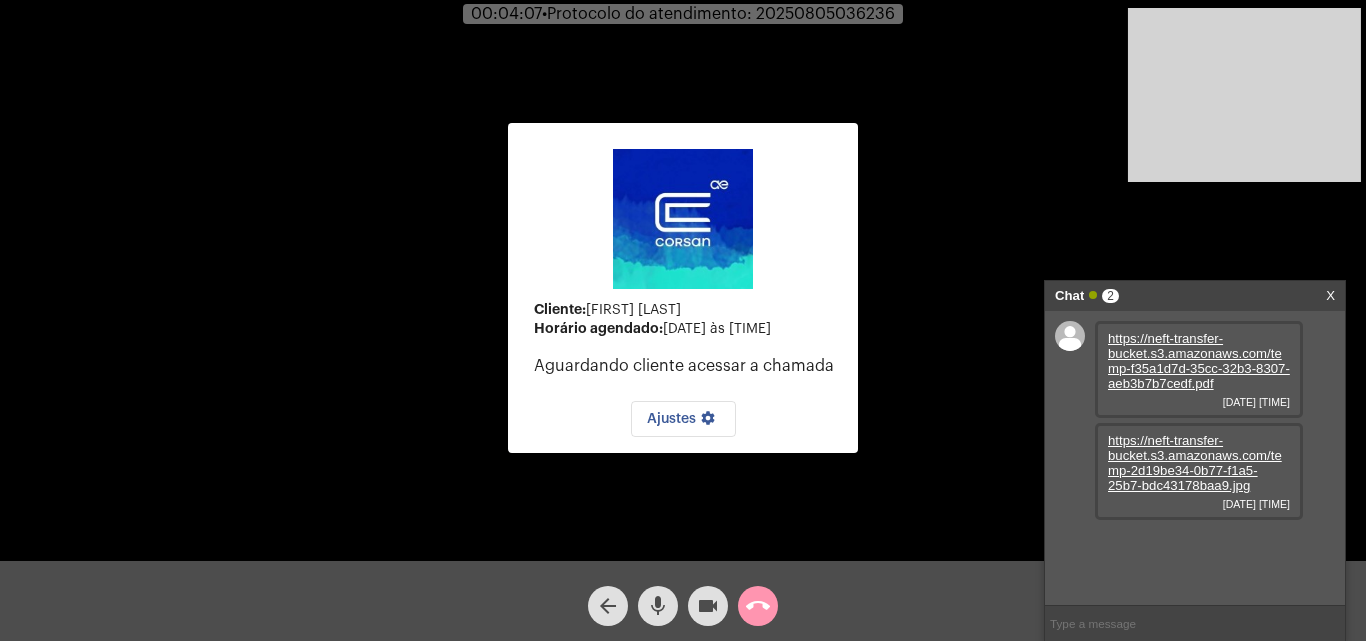 click on "mic" 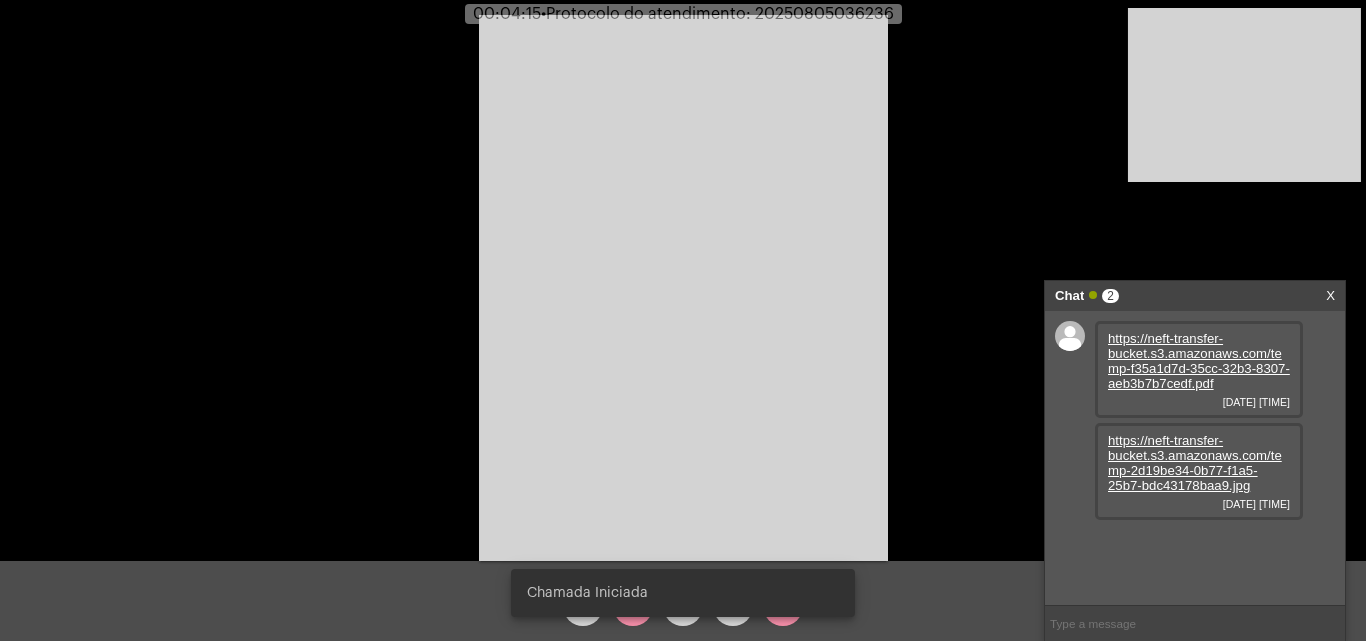 click on "Chamada Iniciada" at bounding box center [683, 593] 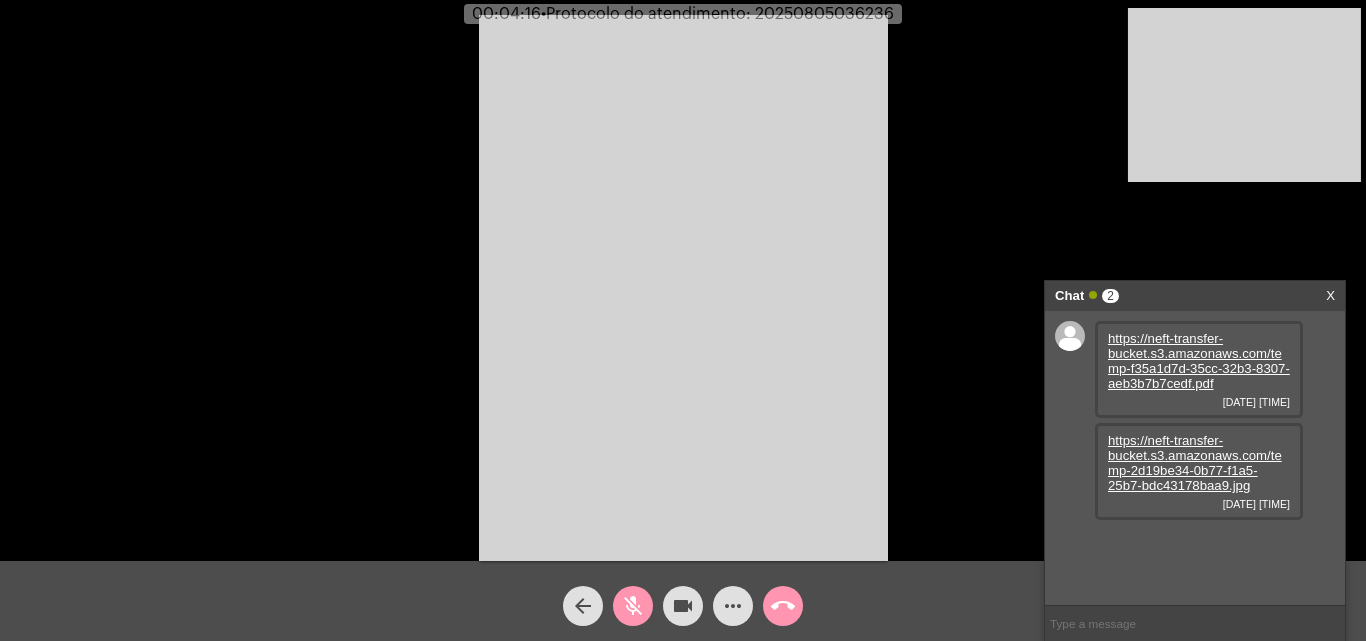 click on "mic_off" 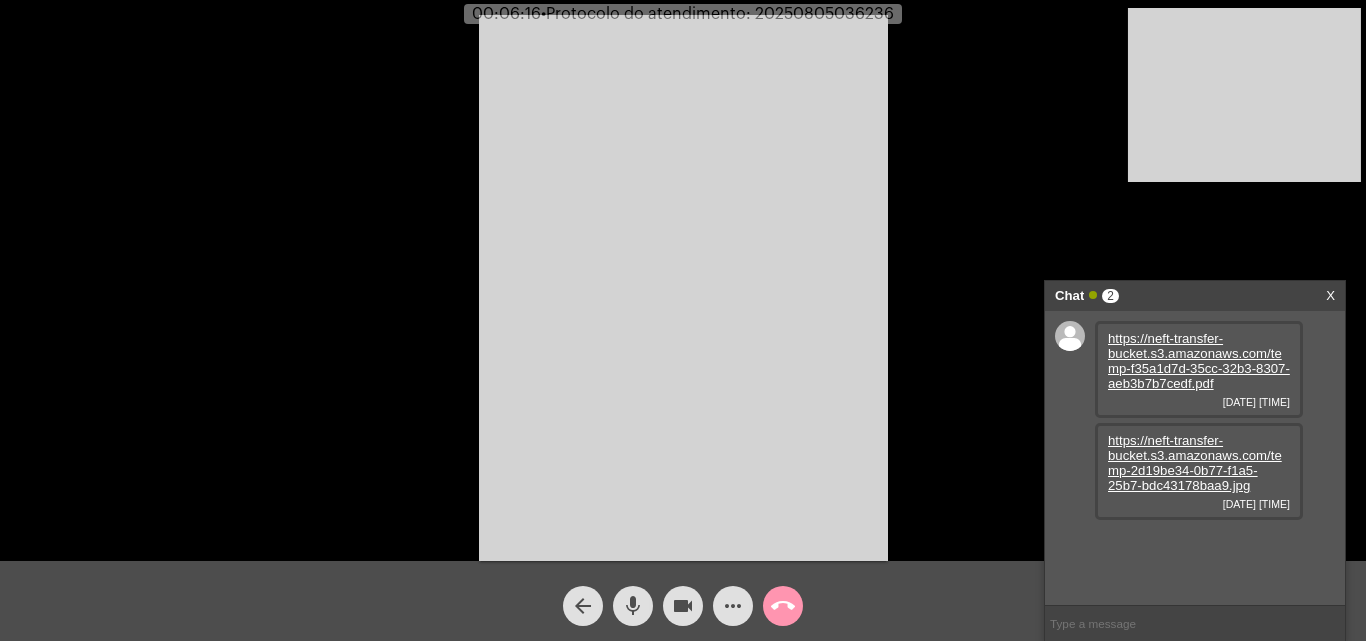 click on "mic" 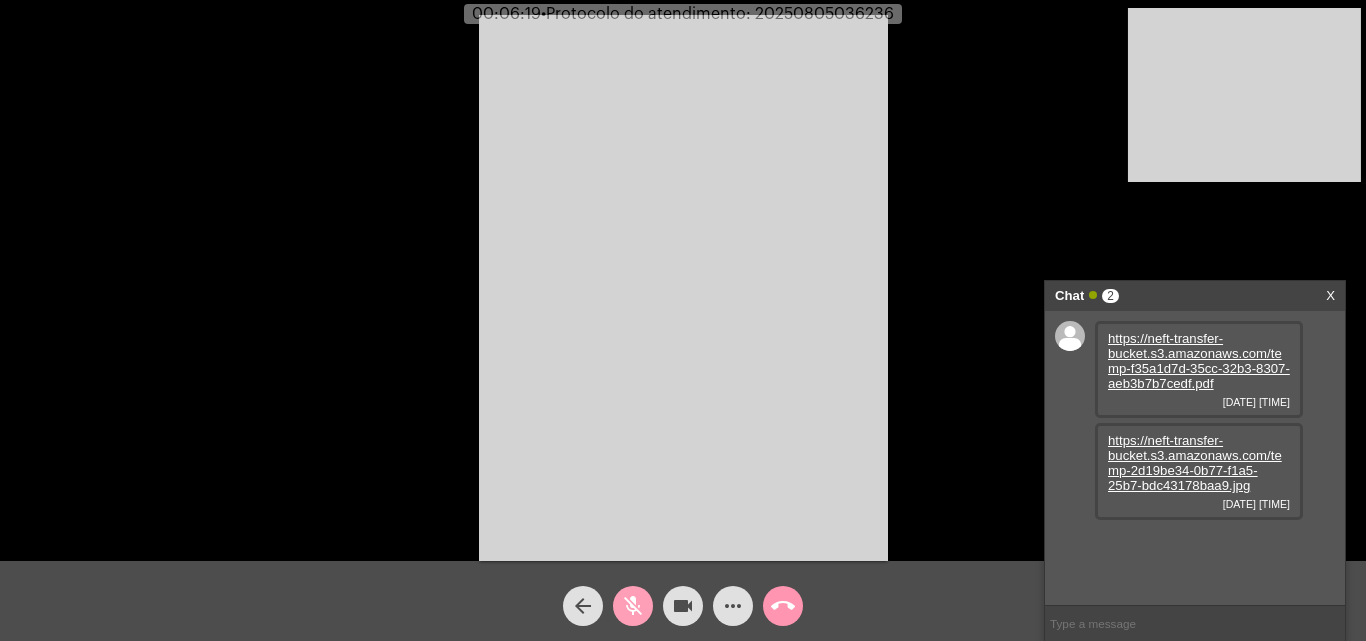 click on "mic_off" 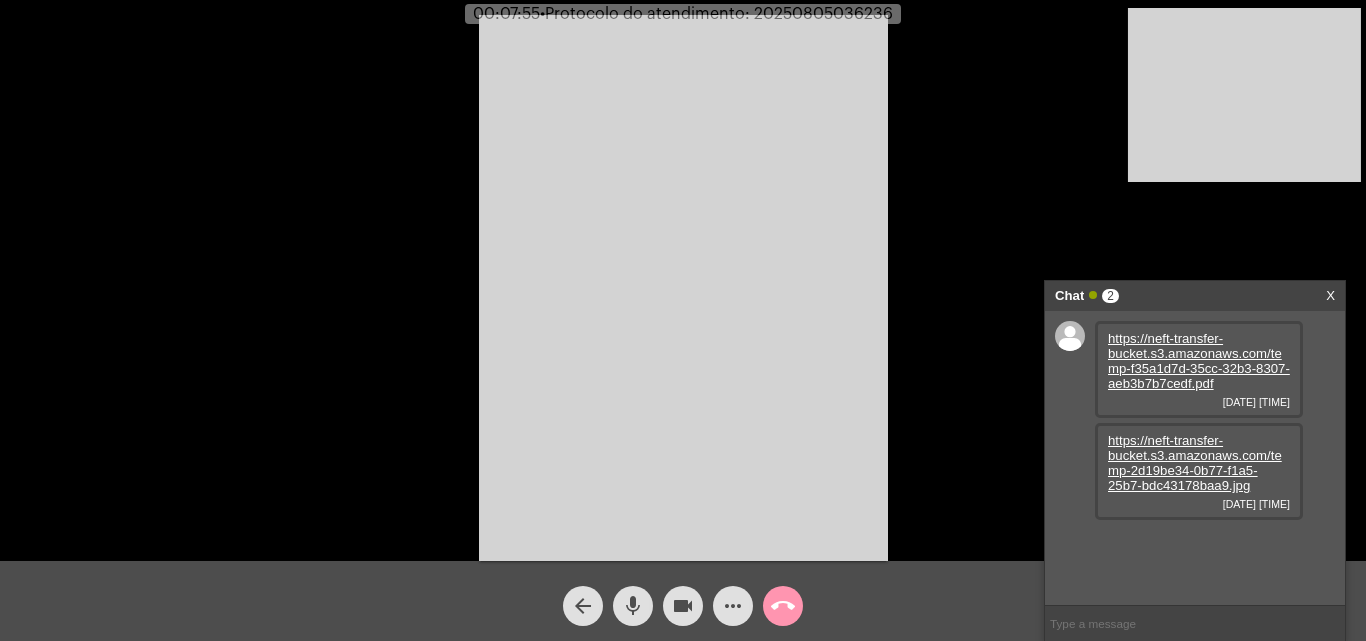 click on "mic" 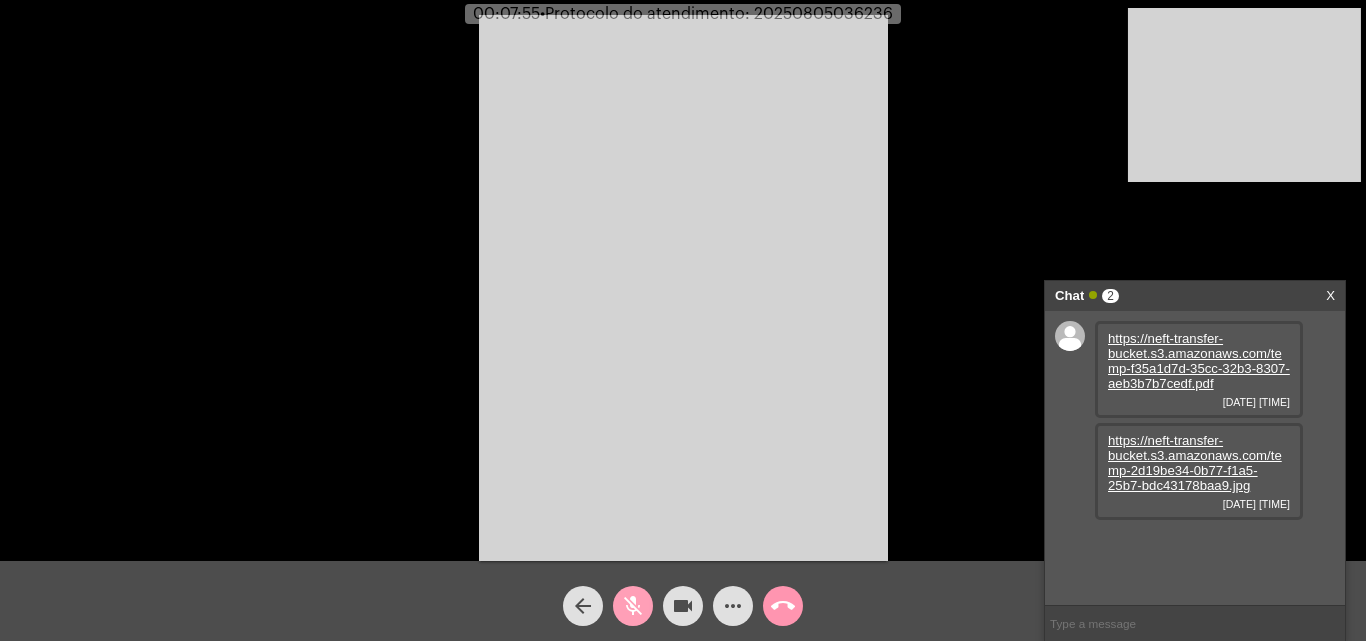 click on "videocam" 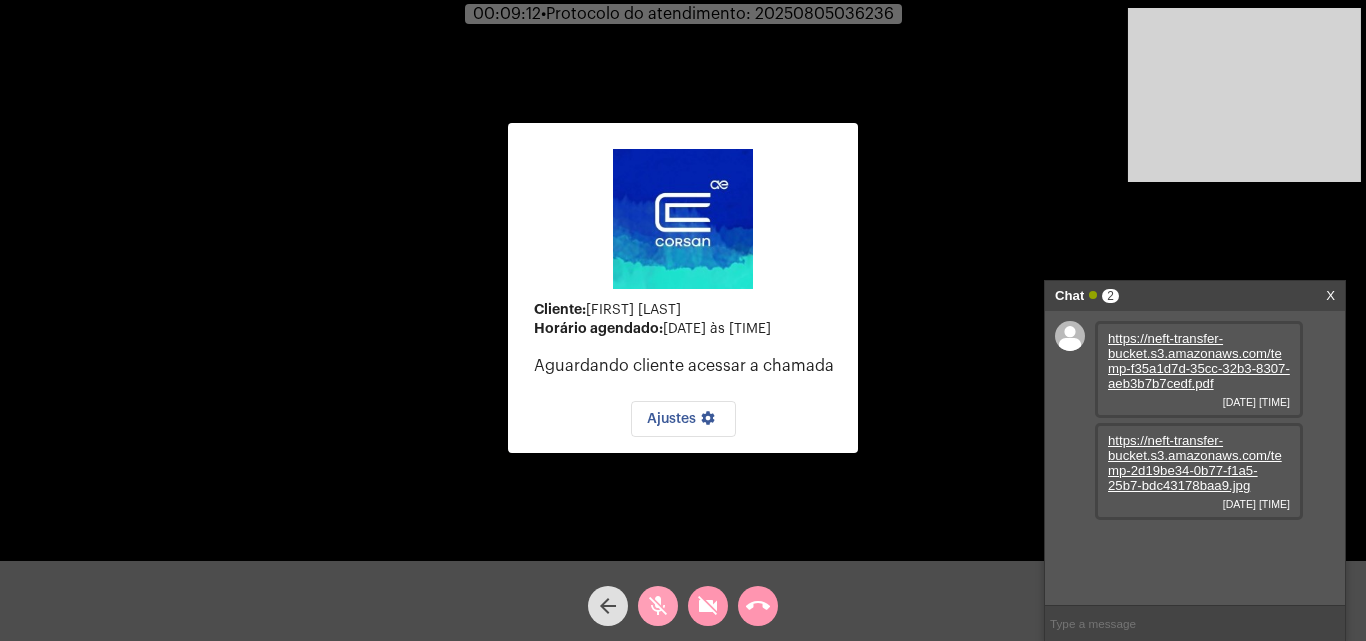 click on "mic_off" 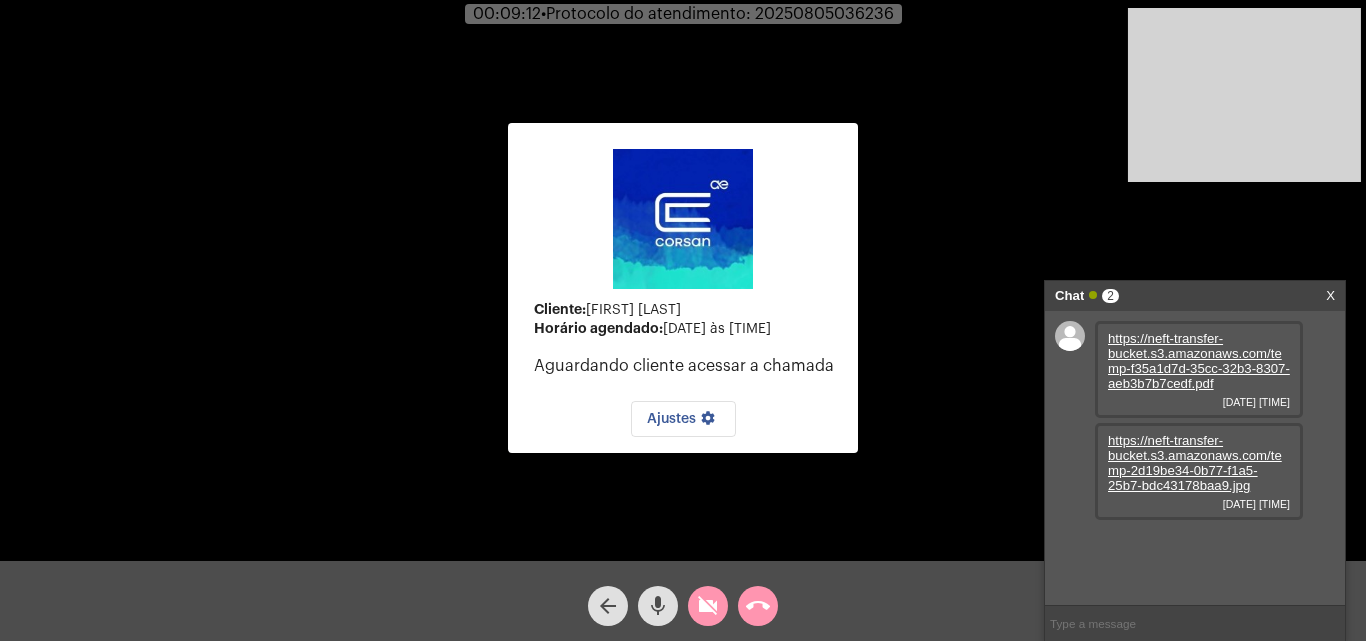 click on "videocam_off" 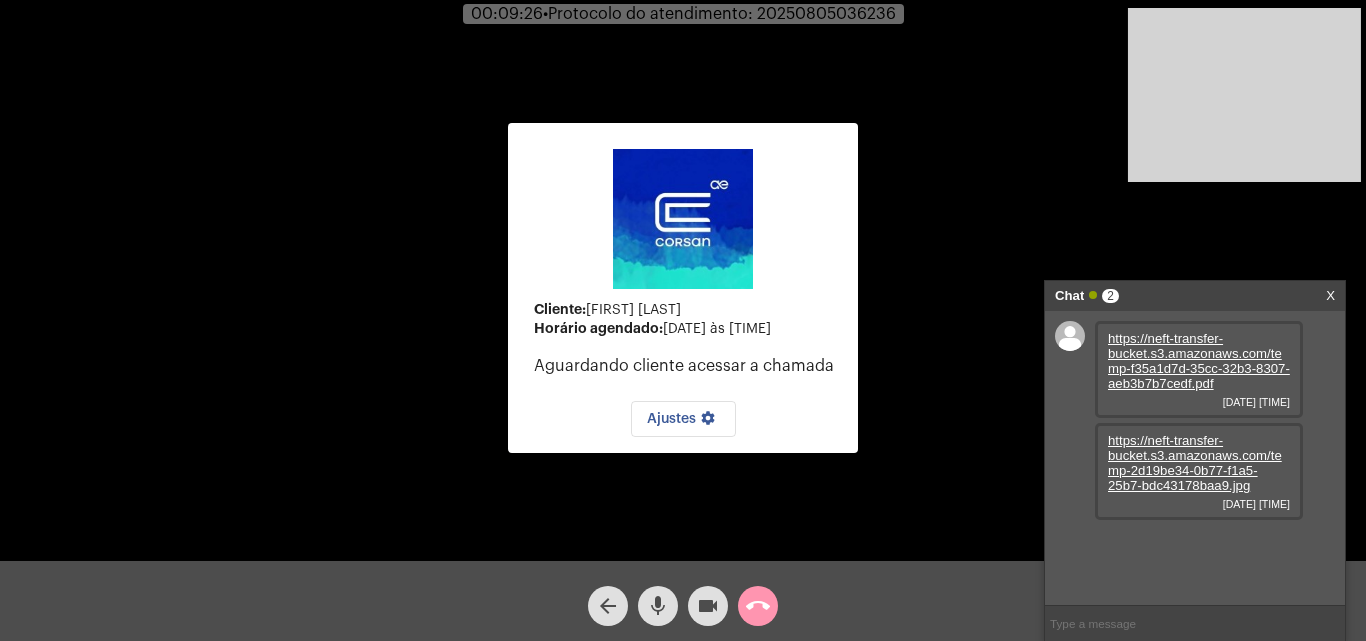 click on "call_end" 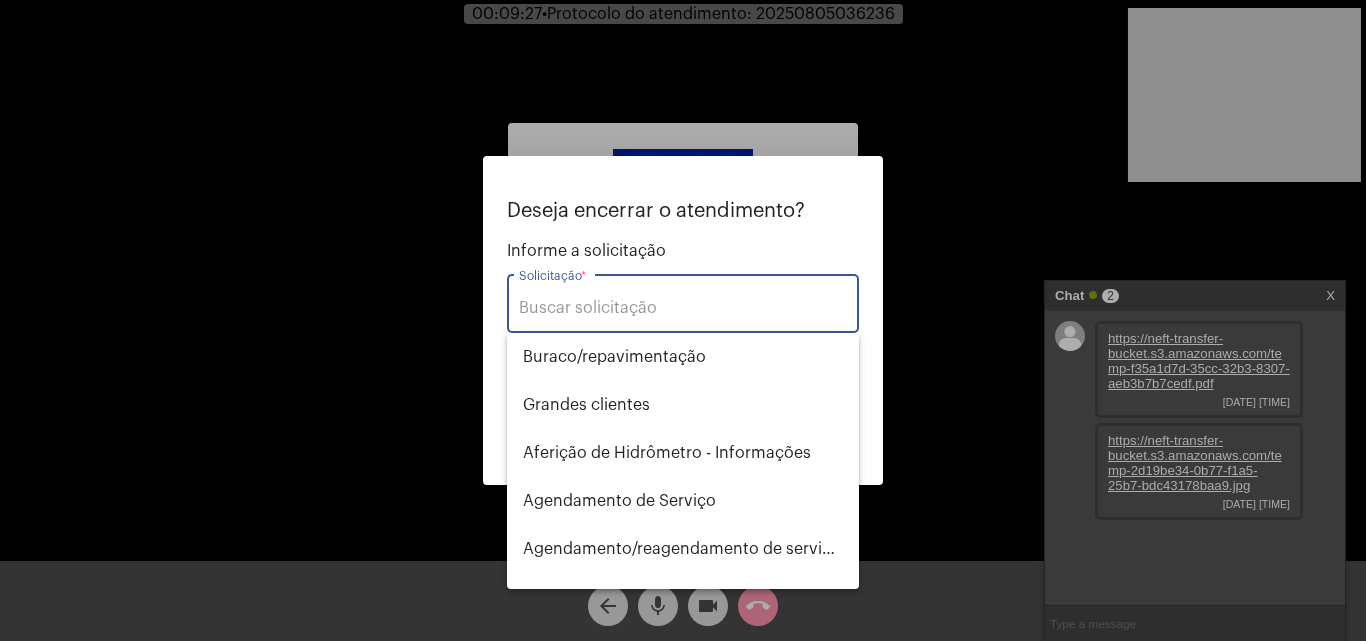 click on "Solicitação  *" at bounding box center (683, 308) 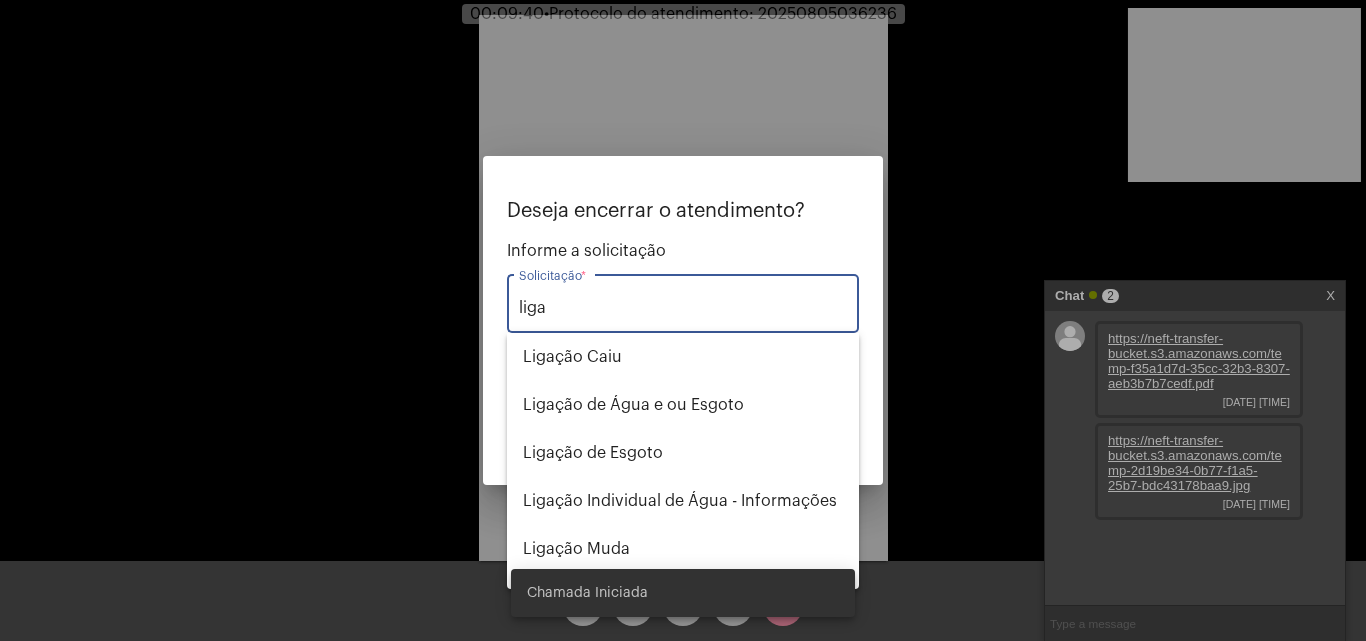 type on "liga" 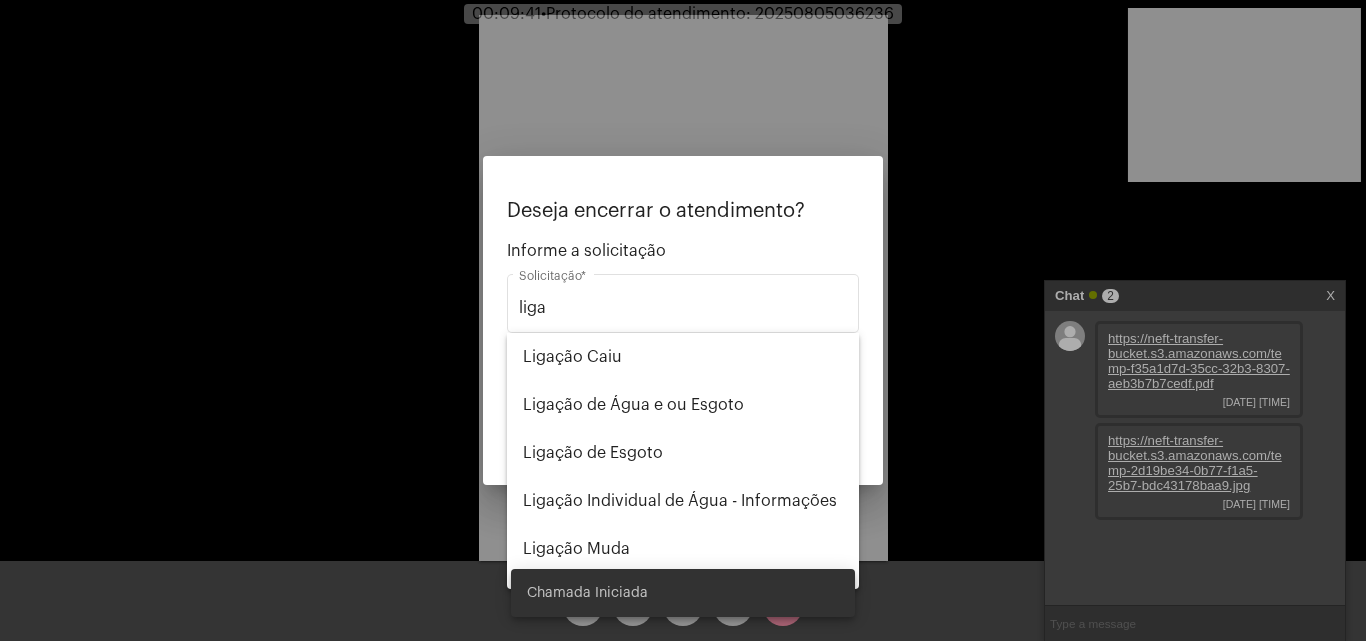 click at bounding box center (683, 320) 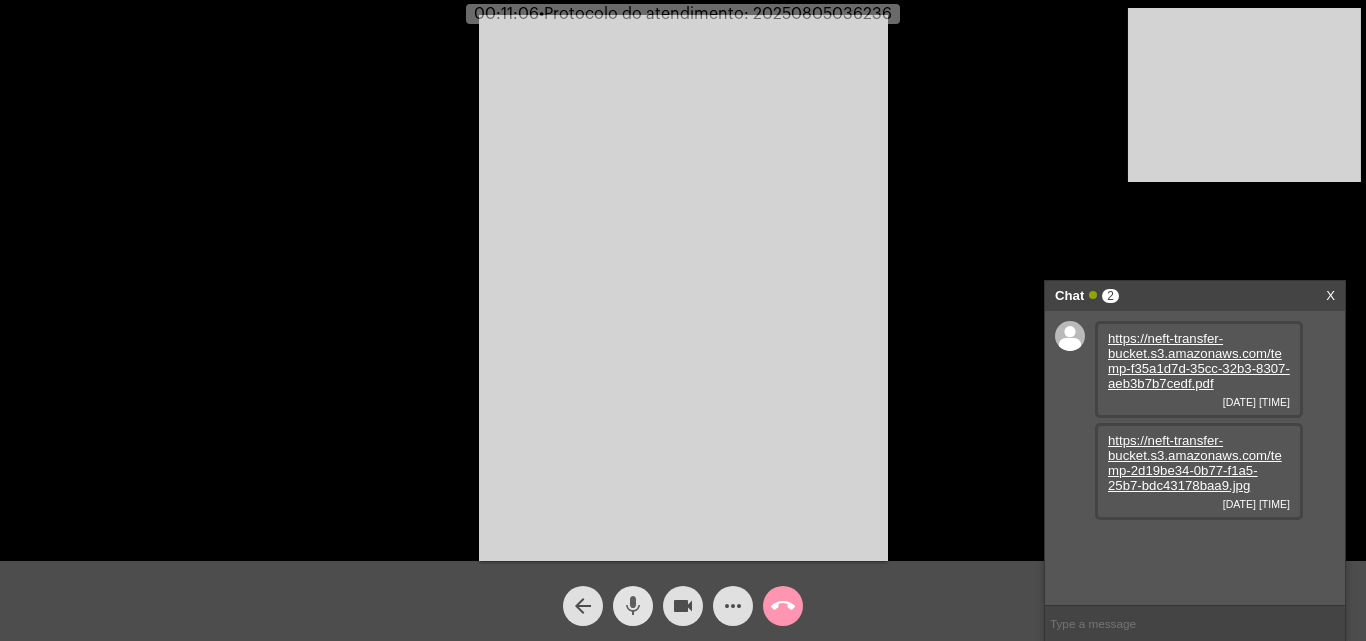 drag, startPoint x: 632, startPoint y: 609, endPoint x: 641, endPoint y: 590, distance: 21.023796 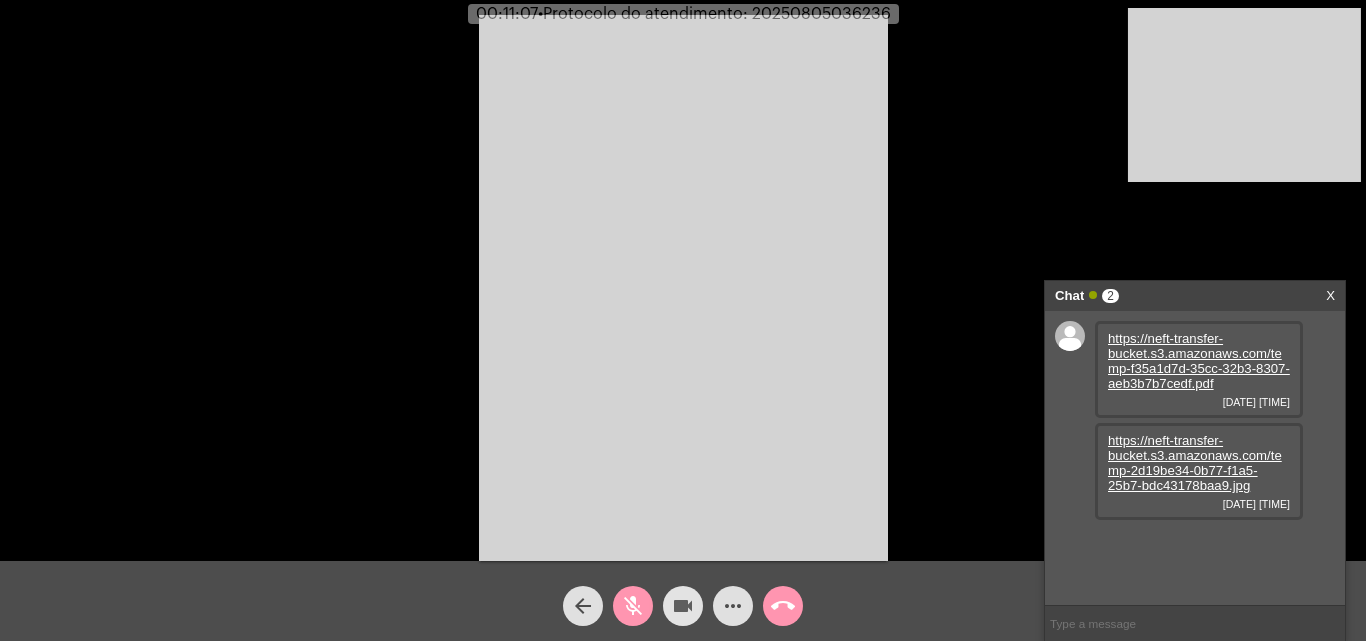 click on "videocam" 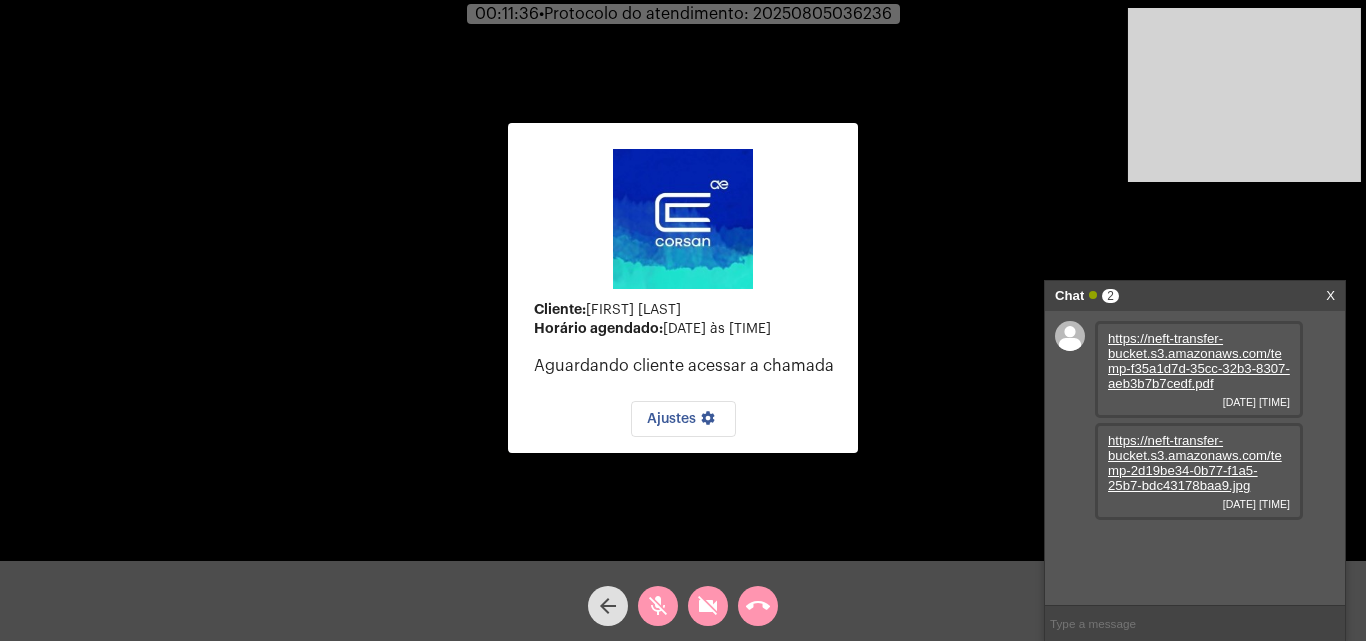 click on "mic_off" 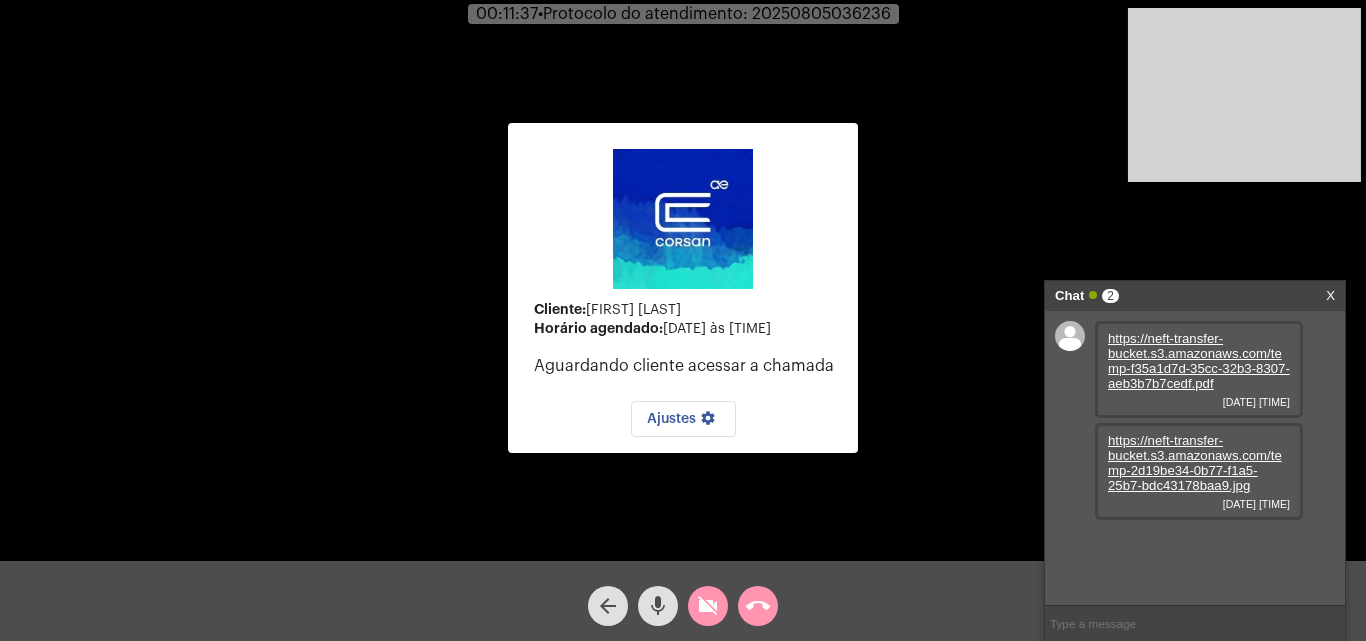 click on "videocam_off" 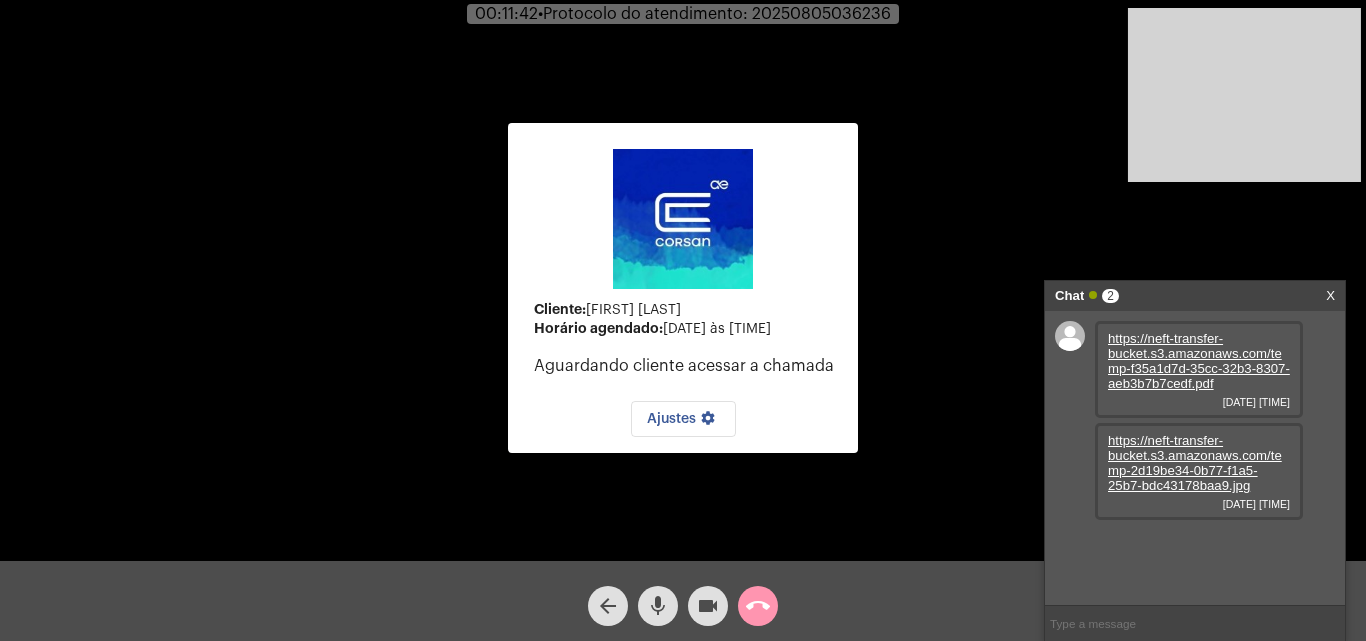 click on "call_end" 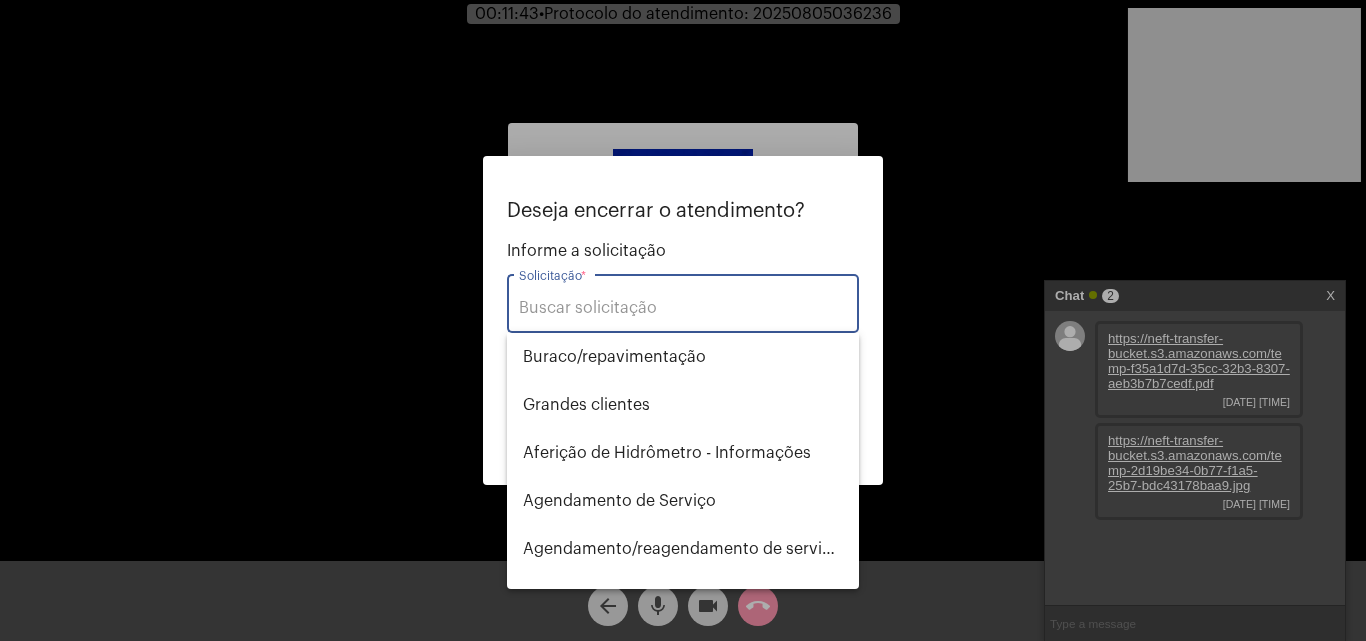 click on "Solicitação  *" at bounding box center [683, 308] 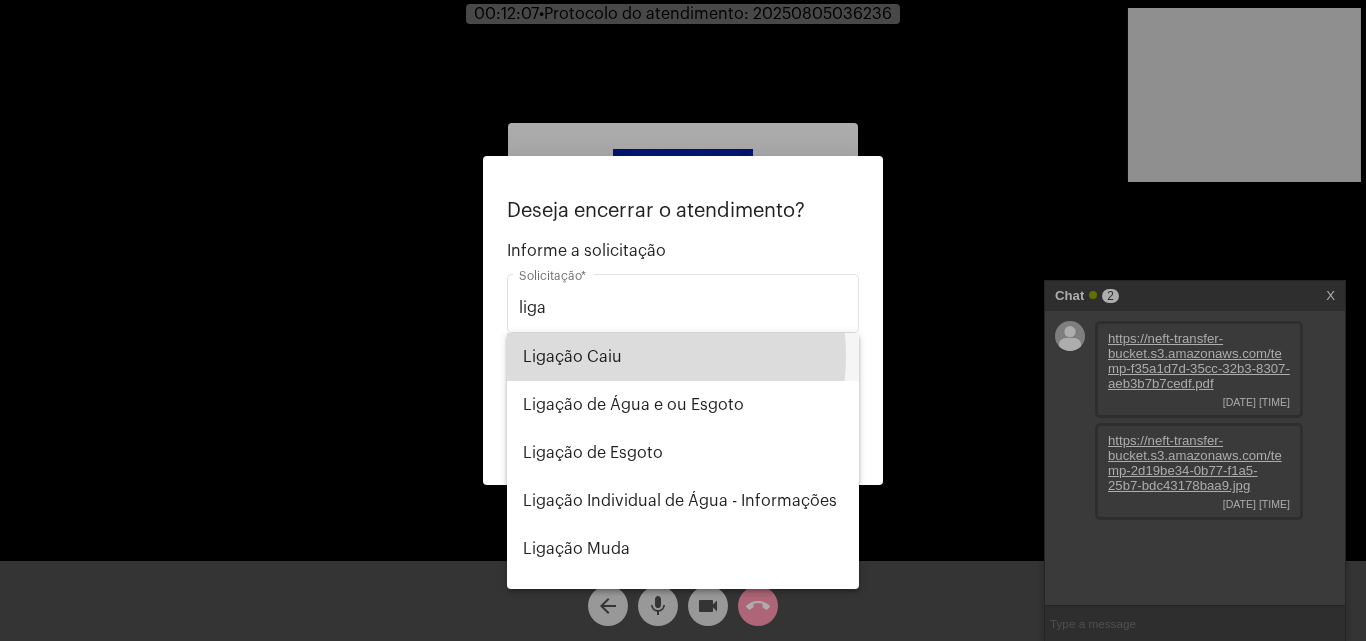 click on "Ligação Caiu" at bounding box center (683, 357) 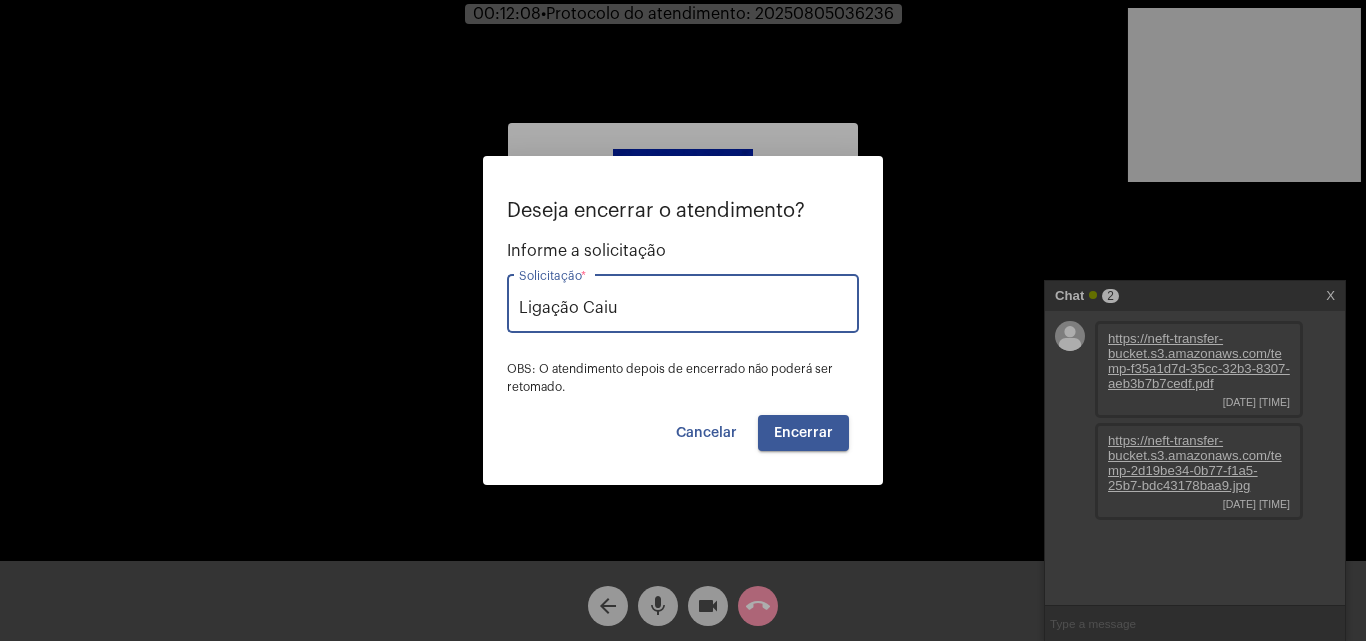 click on "Encerrar" at bounding box center [803, 433] 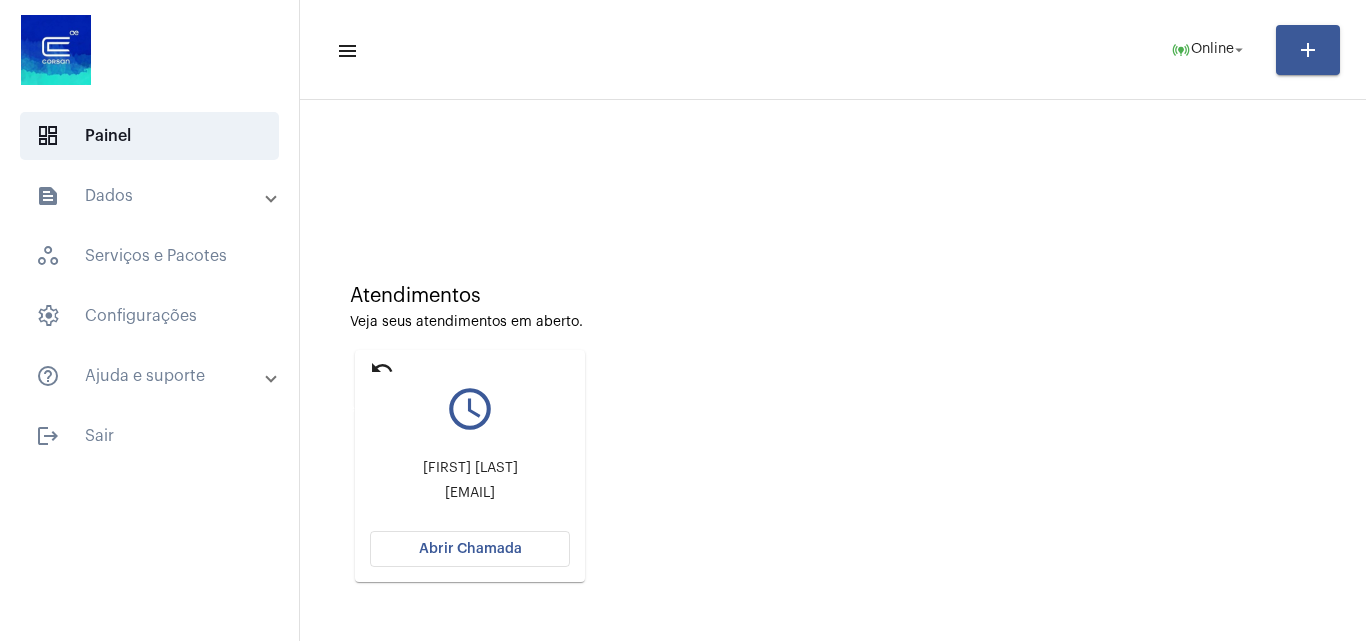 click on "undo" 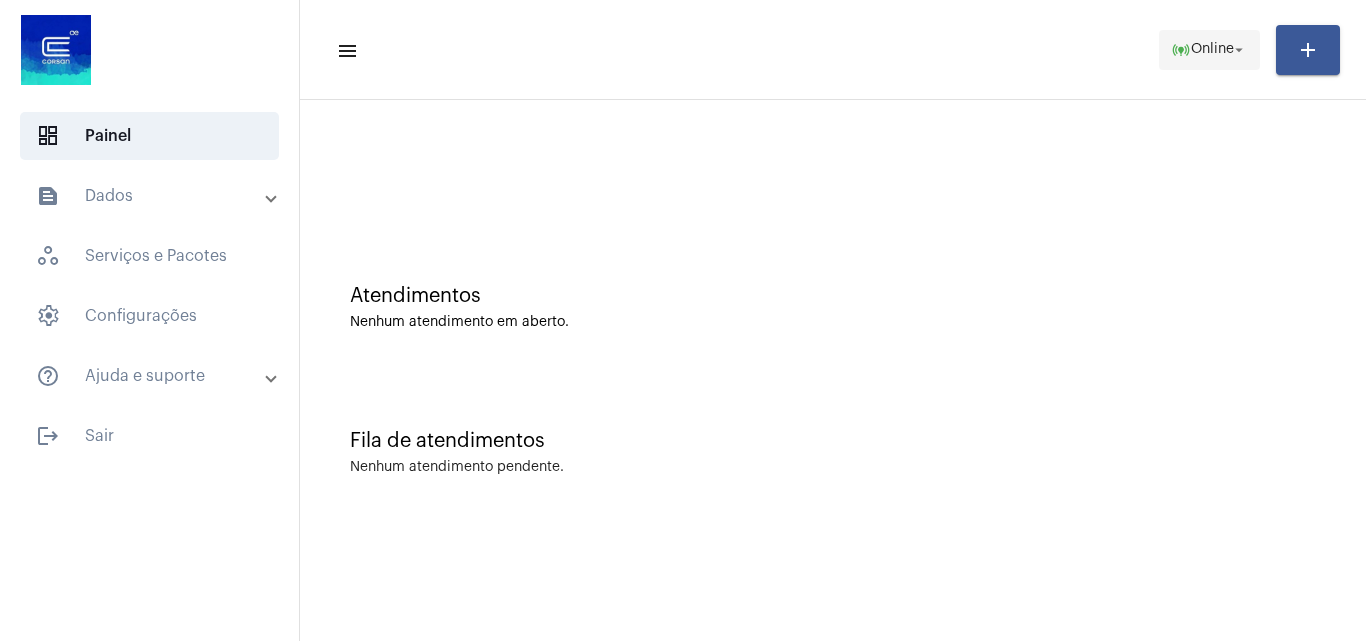 click on "Online" 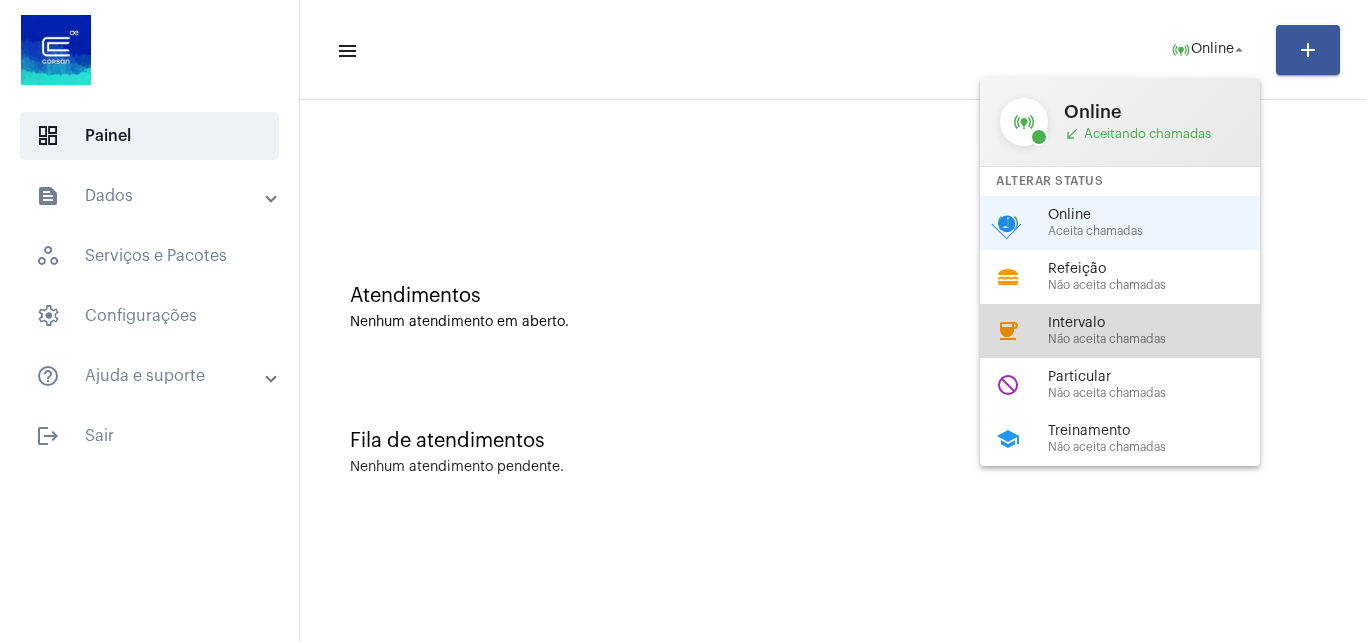 click on "Não aceita chamadas" at bounding box center [1162, 339] 